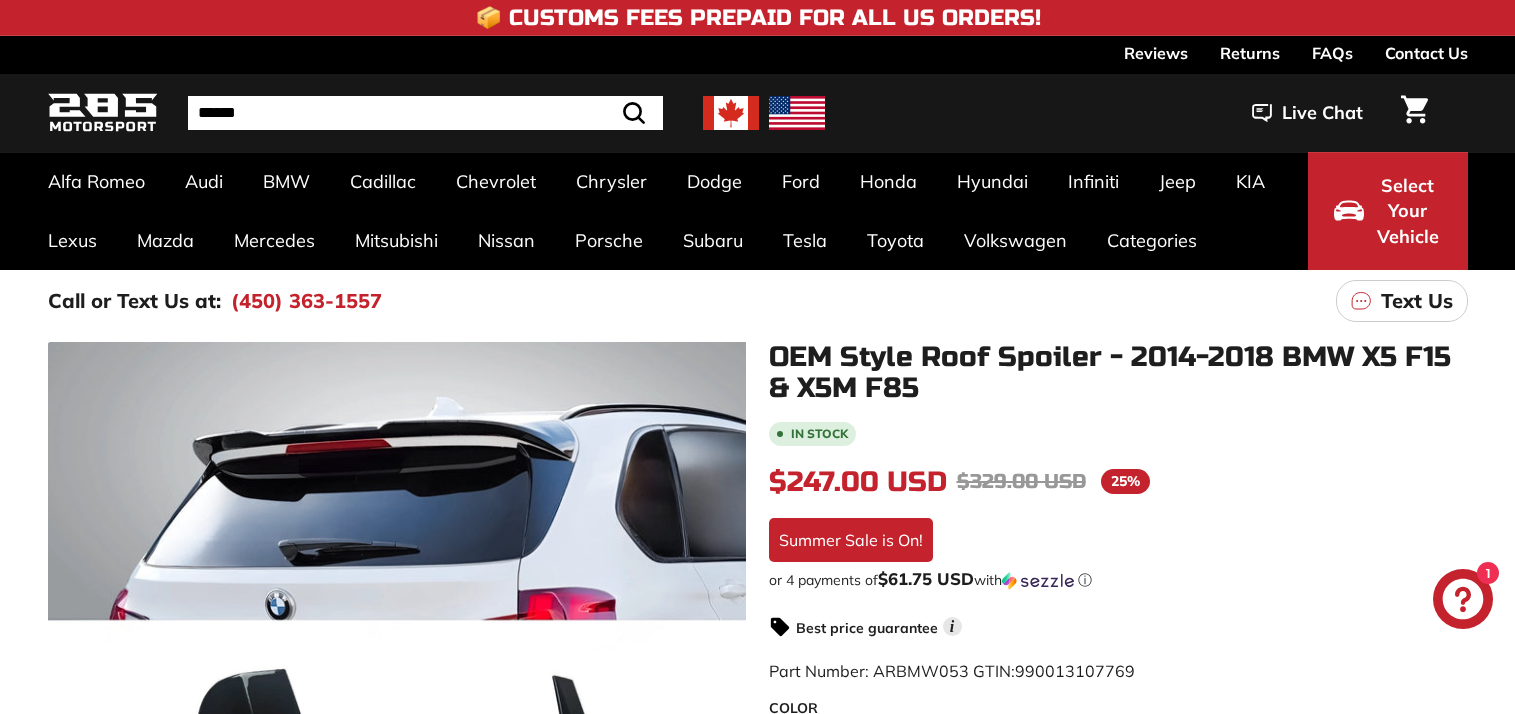 scroll, scrollTop: 0, scrollLeft: 0, axis: both 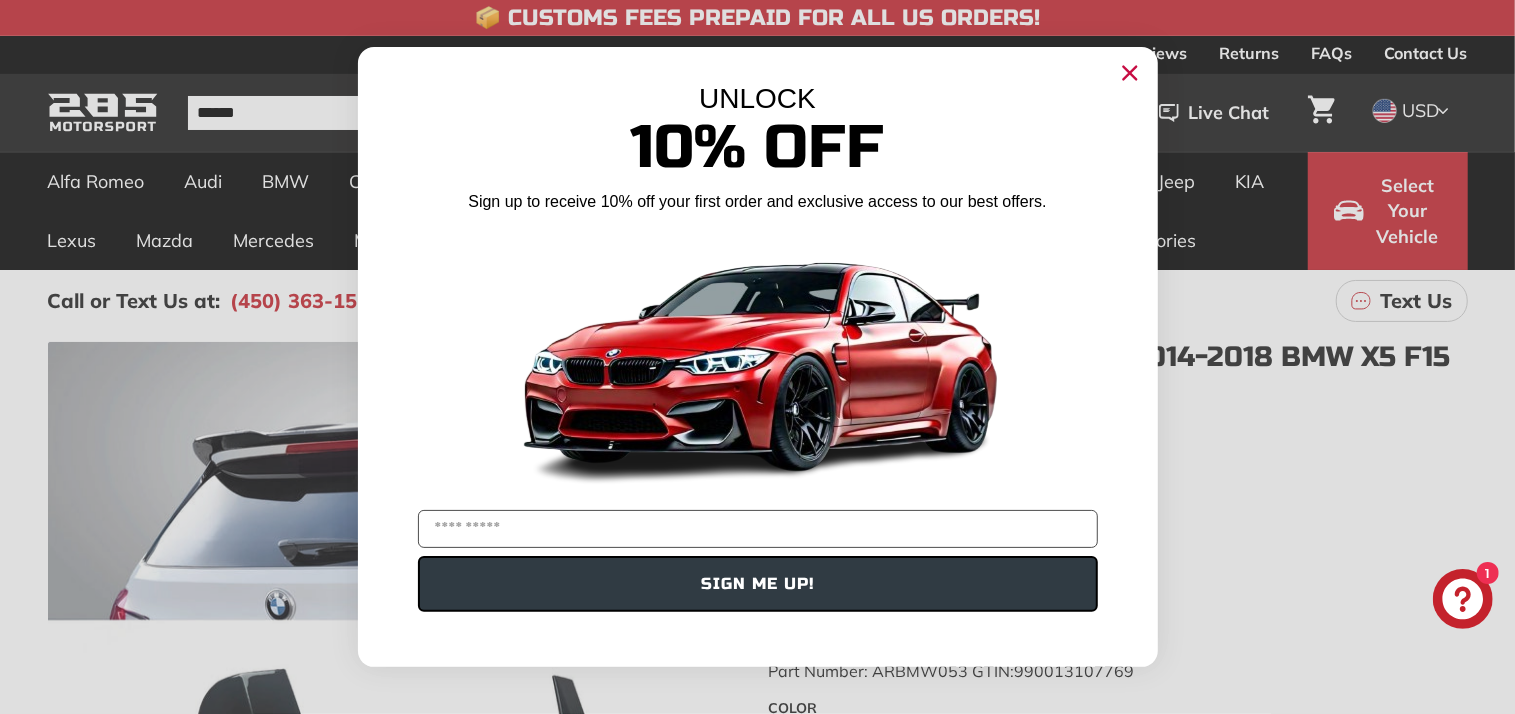 click 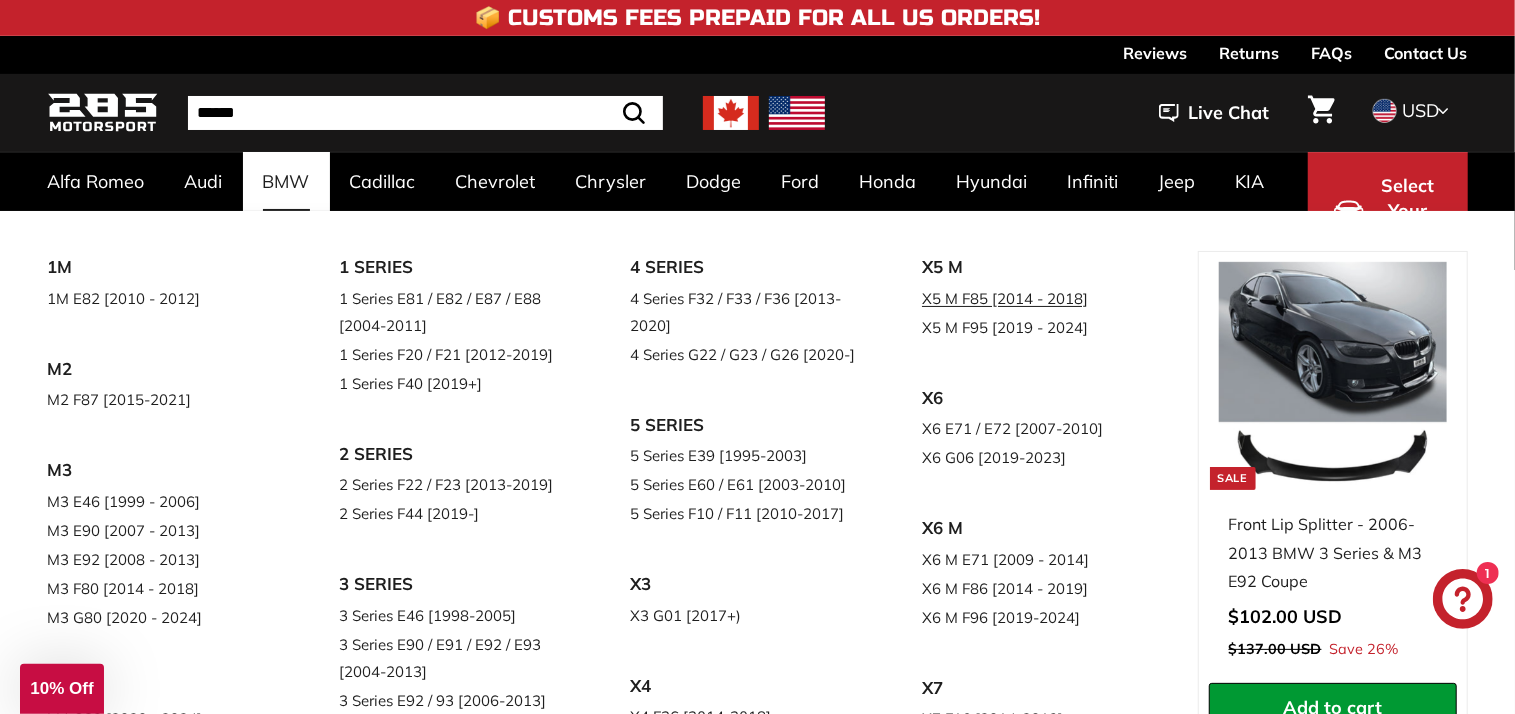 click on "X5 M F85 [2014 - 2018]" at bounding box center (1040, 298) 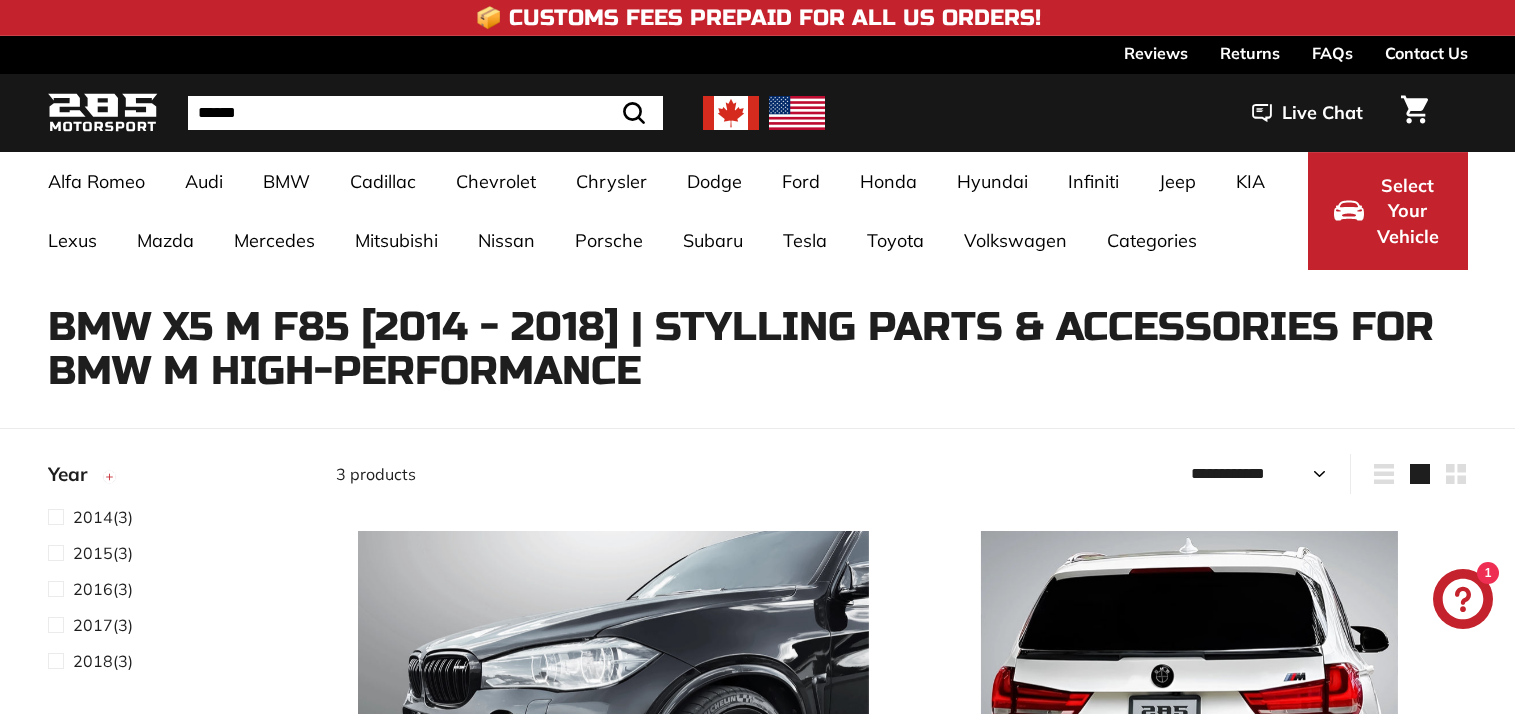 select on "**********" 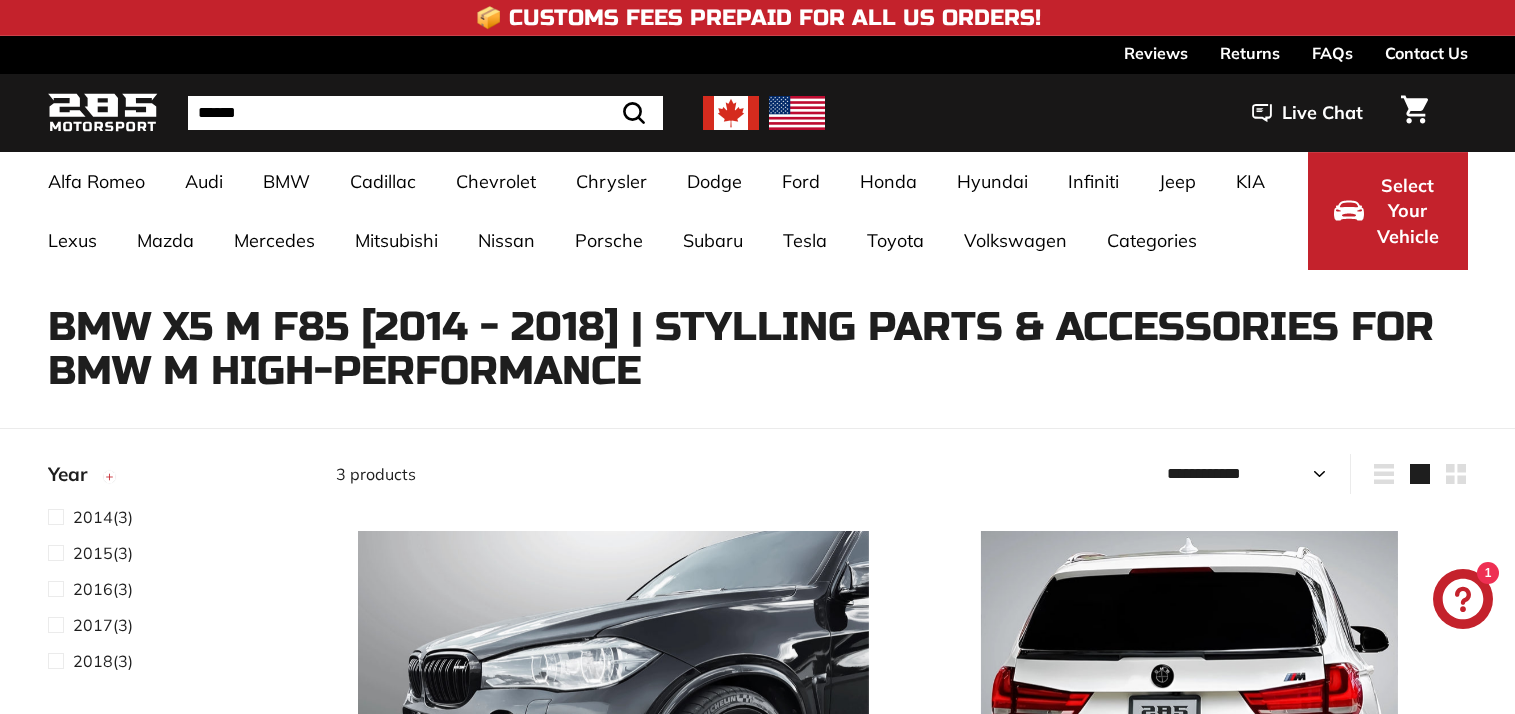 scroll, scrollTop: 0, scrollLeft: 0, axis: both 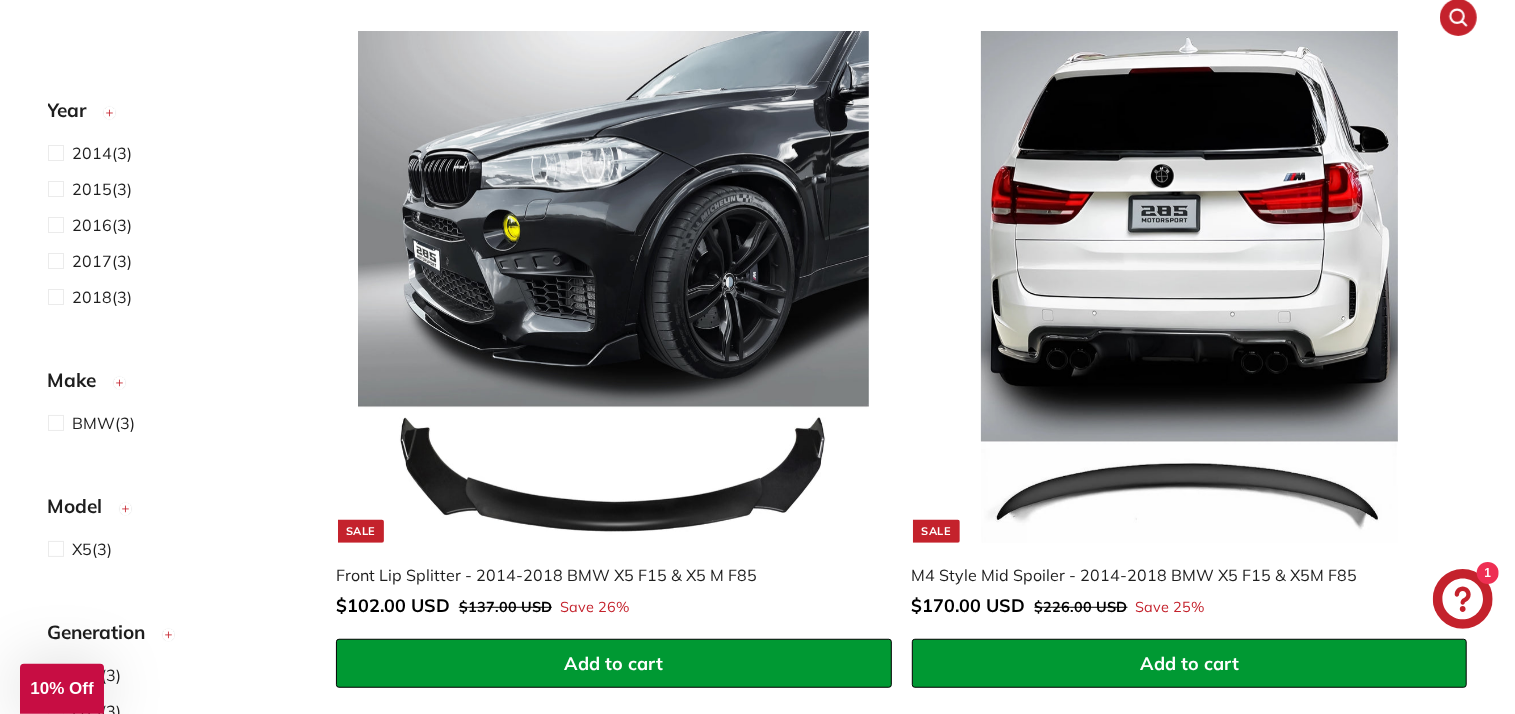 click at bounding box center [1189, 286] 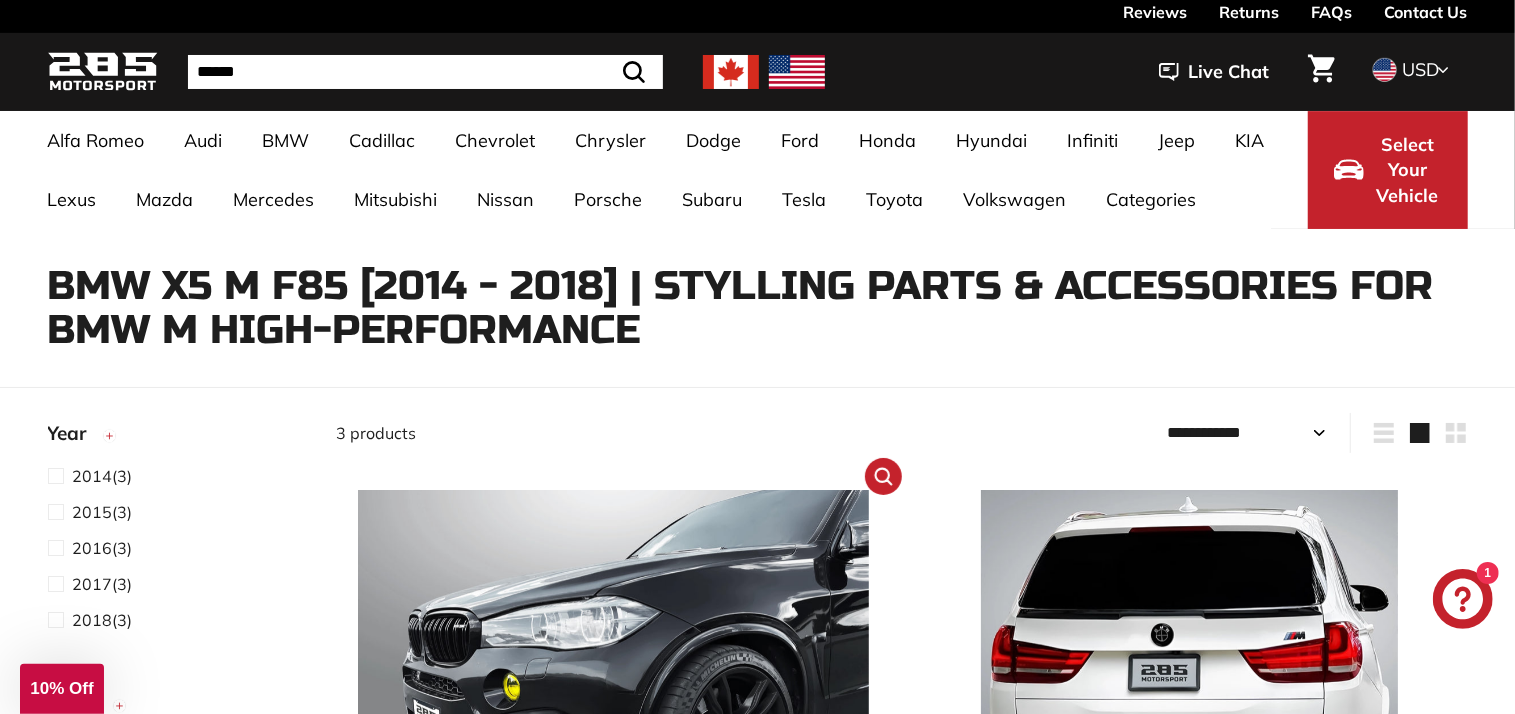 scroll, scrollTop: 0, scrollLeft: 0, axis: both 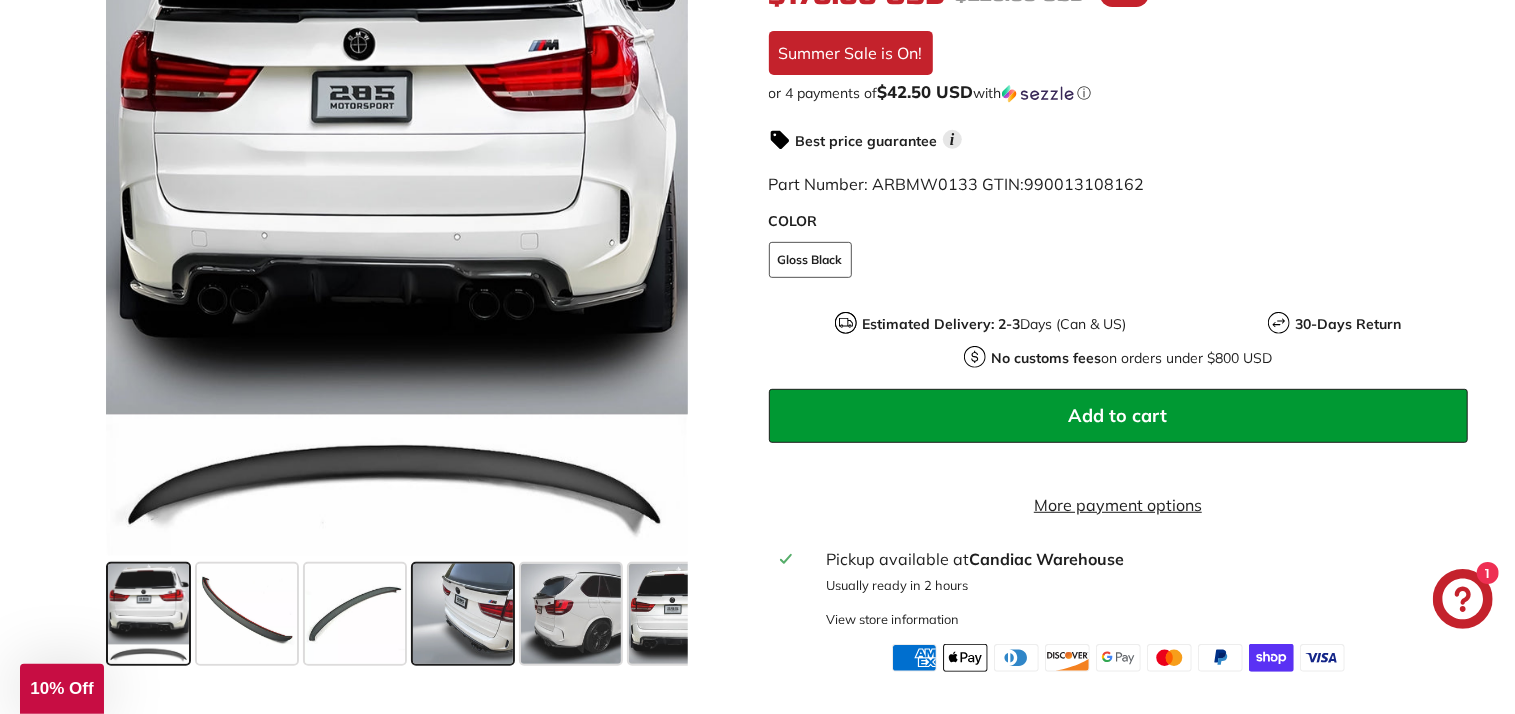 click at bounding box center [463, 614] 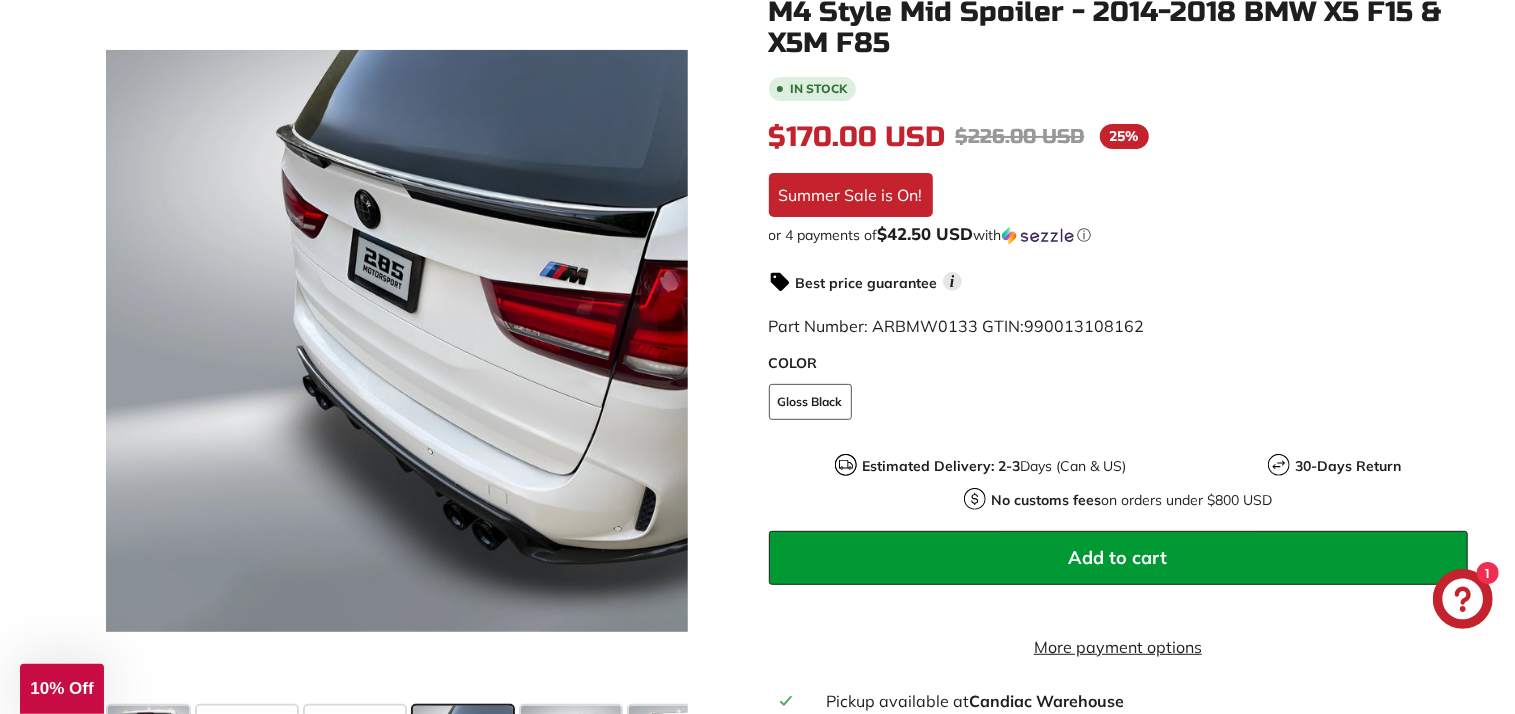 scroll, scrollTop: 400, scrollLeft: 0, axis: vertical 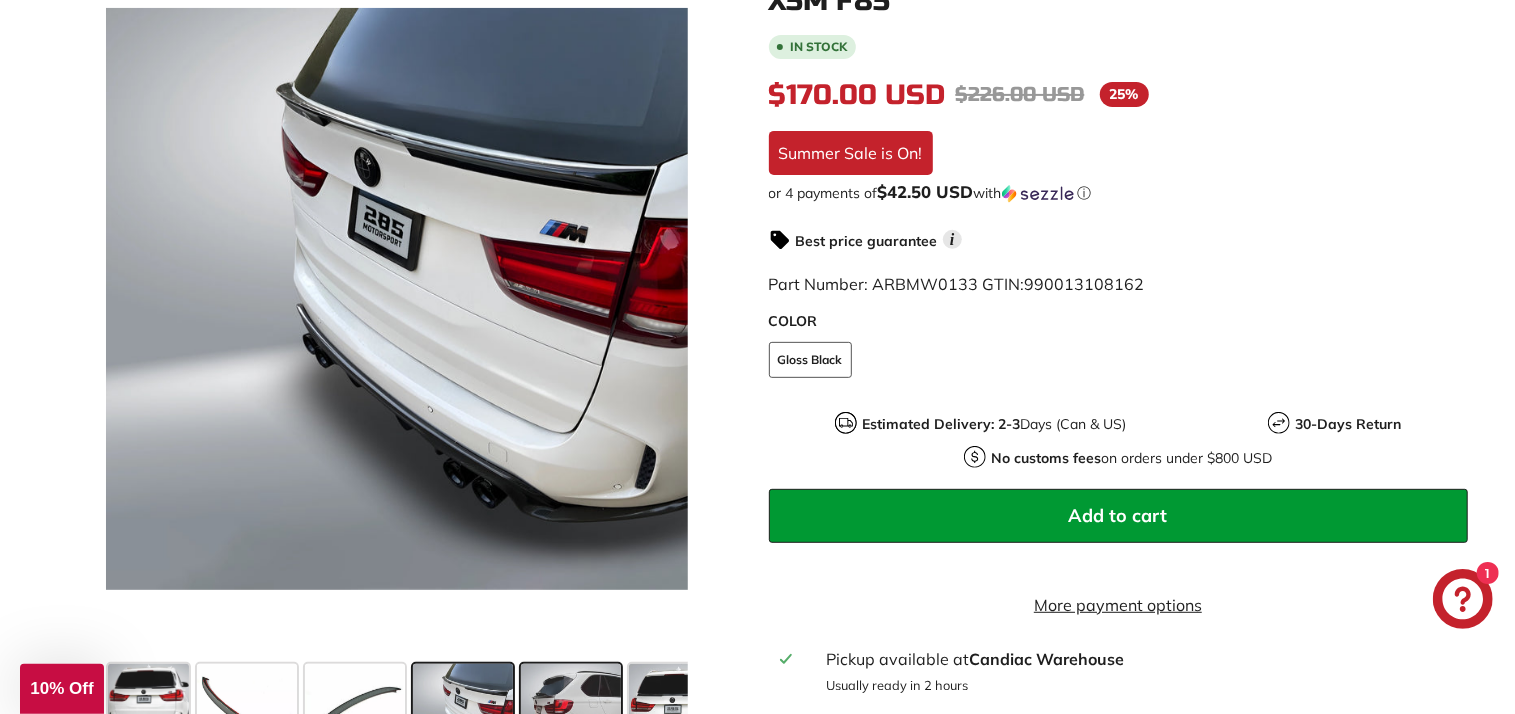 click at bounding box center [571, 714] 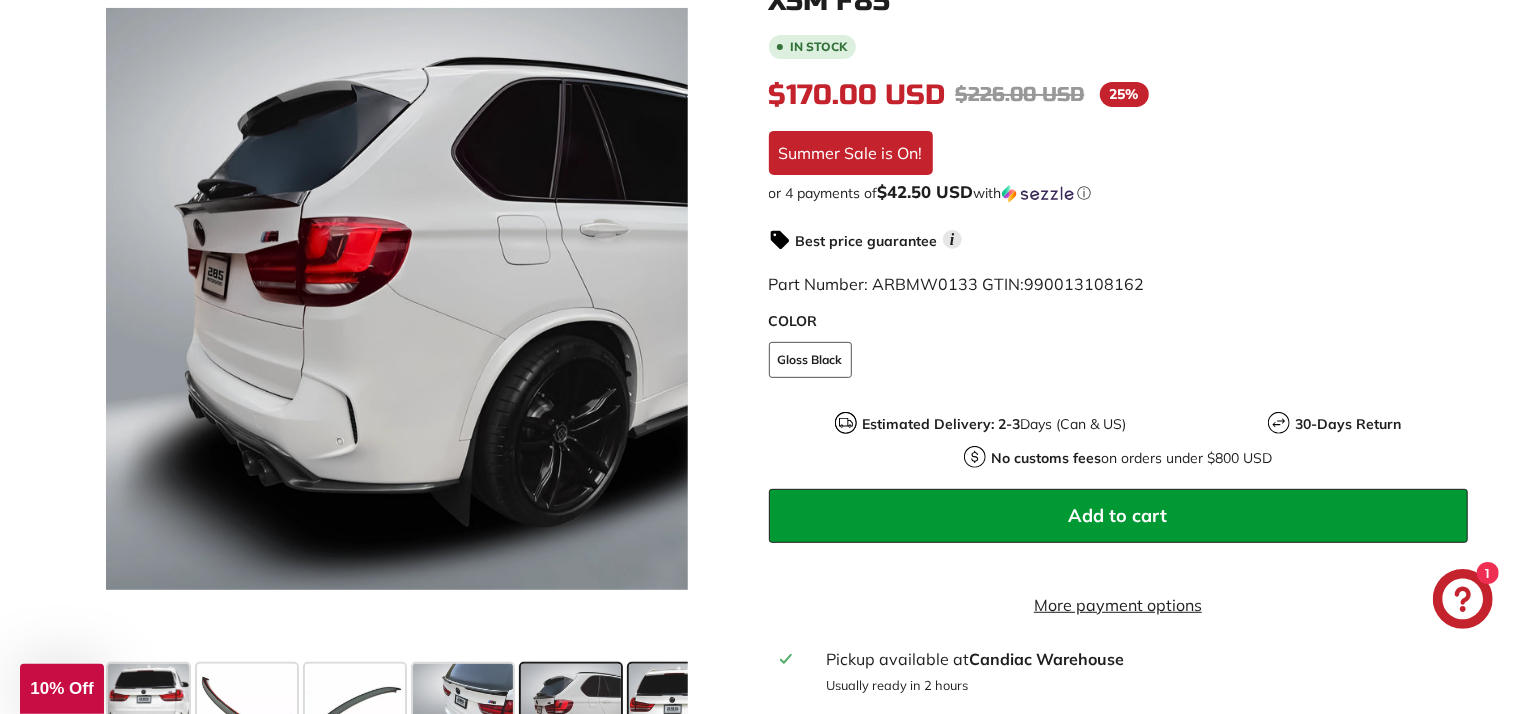 click at bounding box center [679, 714] 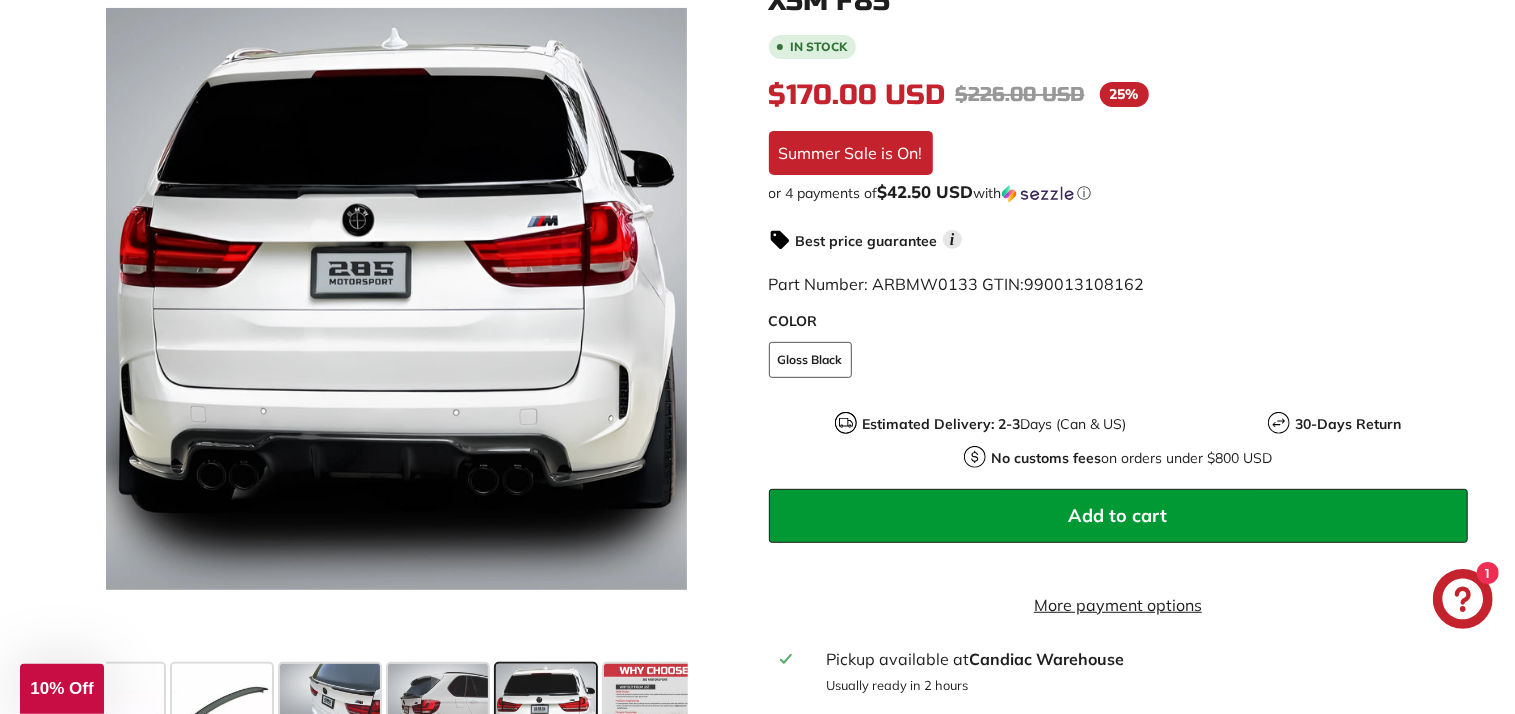scroll, scrollTop: 0, scrollLeft: 153, axis: horizontal 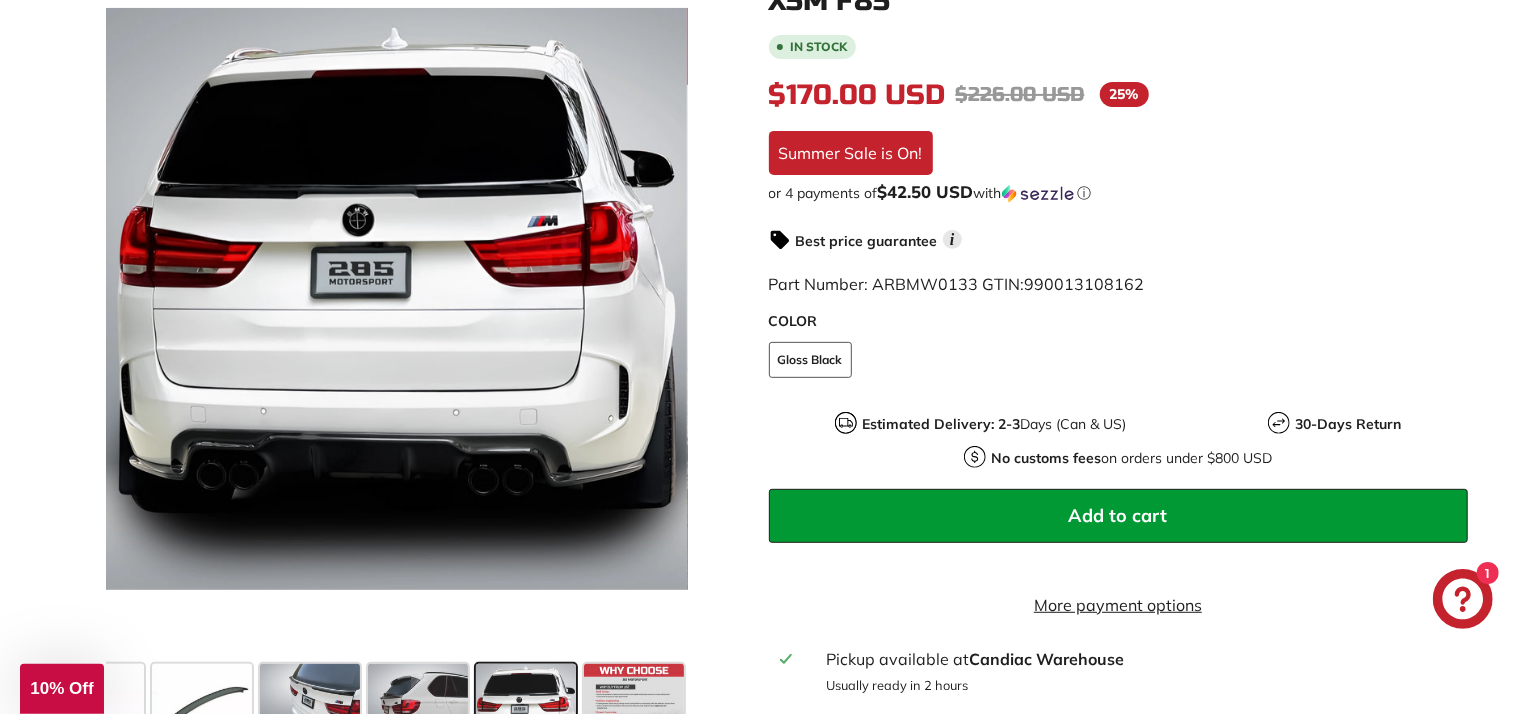 click at bounding box center [634, 714] 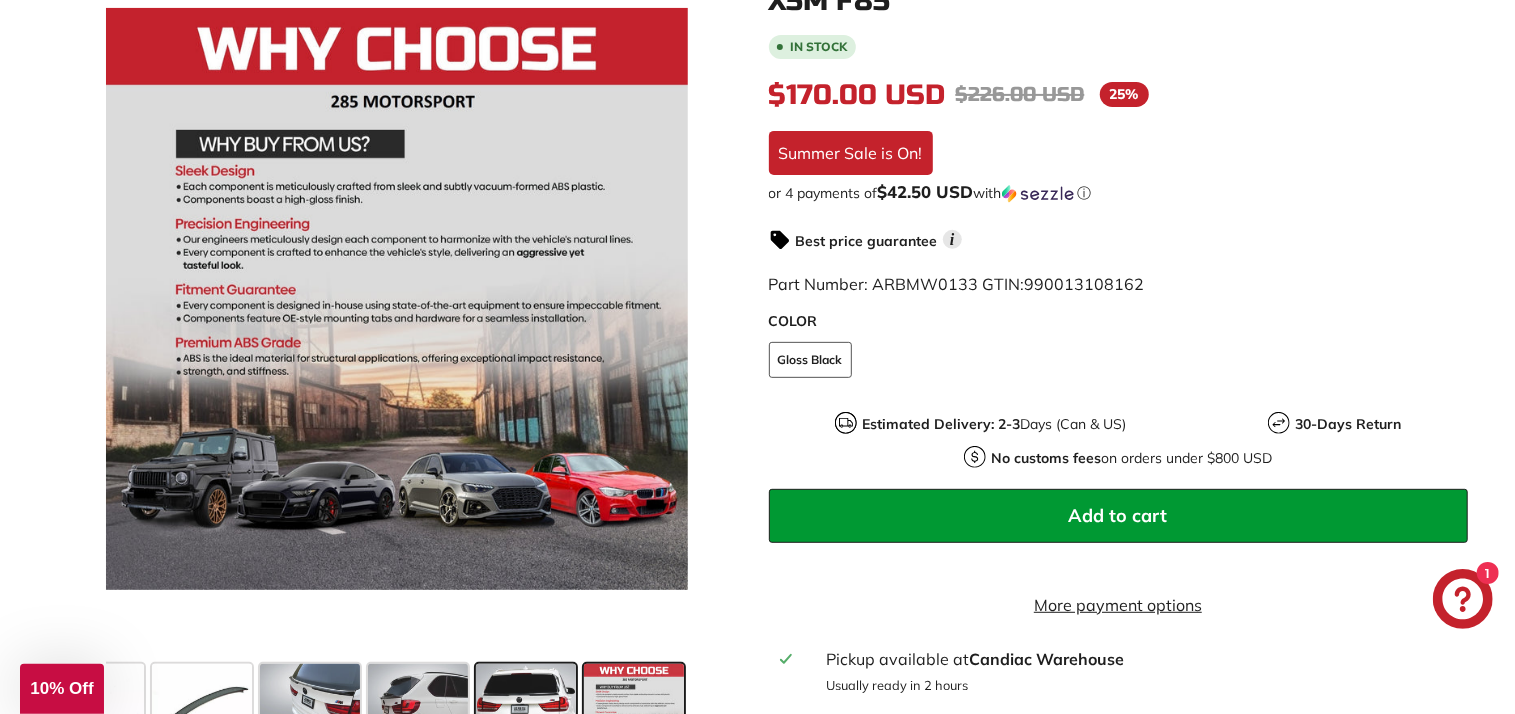 click at bounding box center [526, 714] 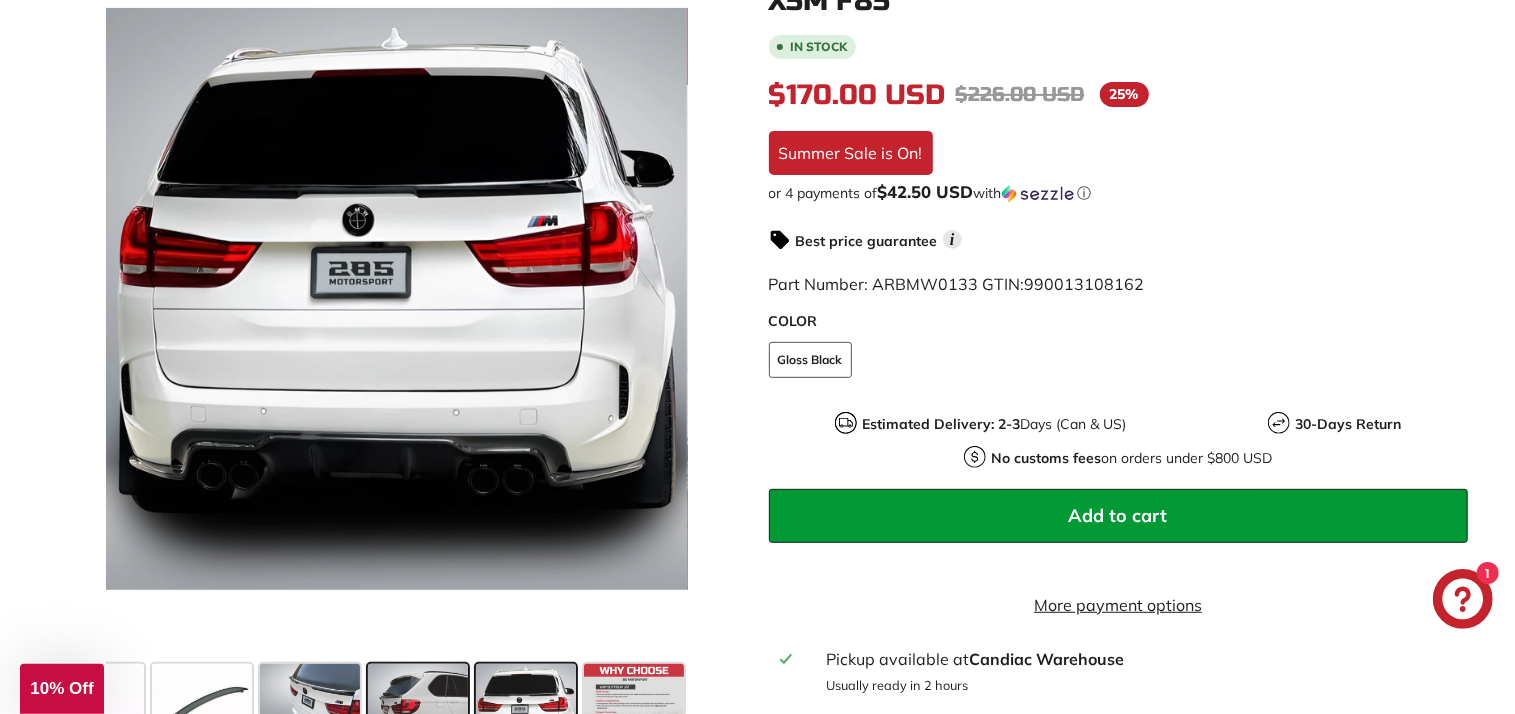 click at bounding box center [418, 714] 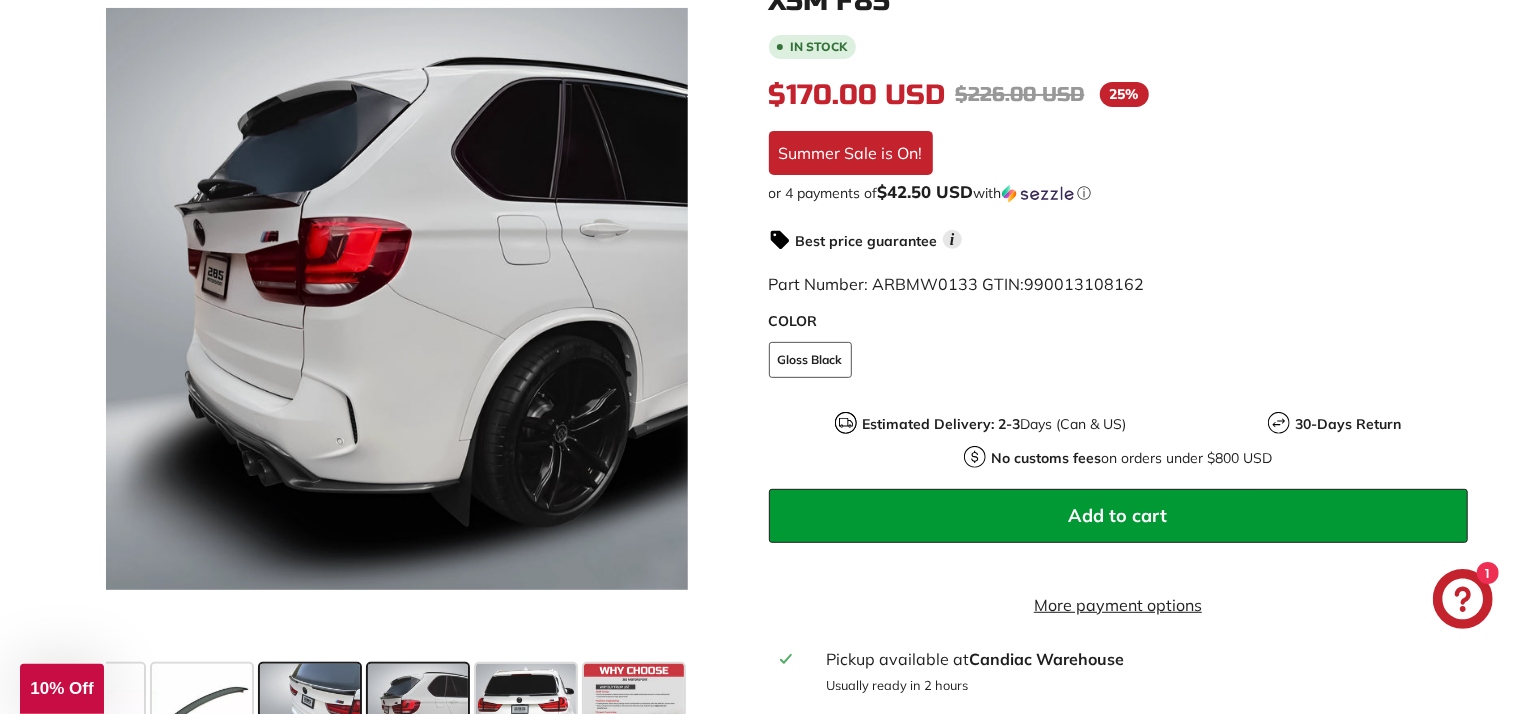 click at bounding box center (310, 714) 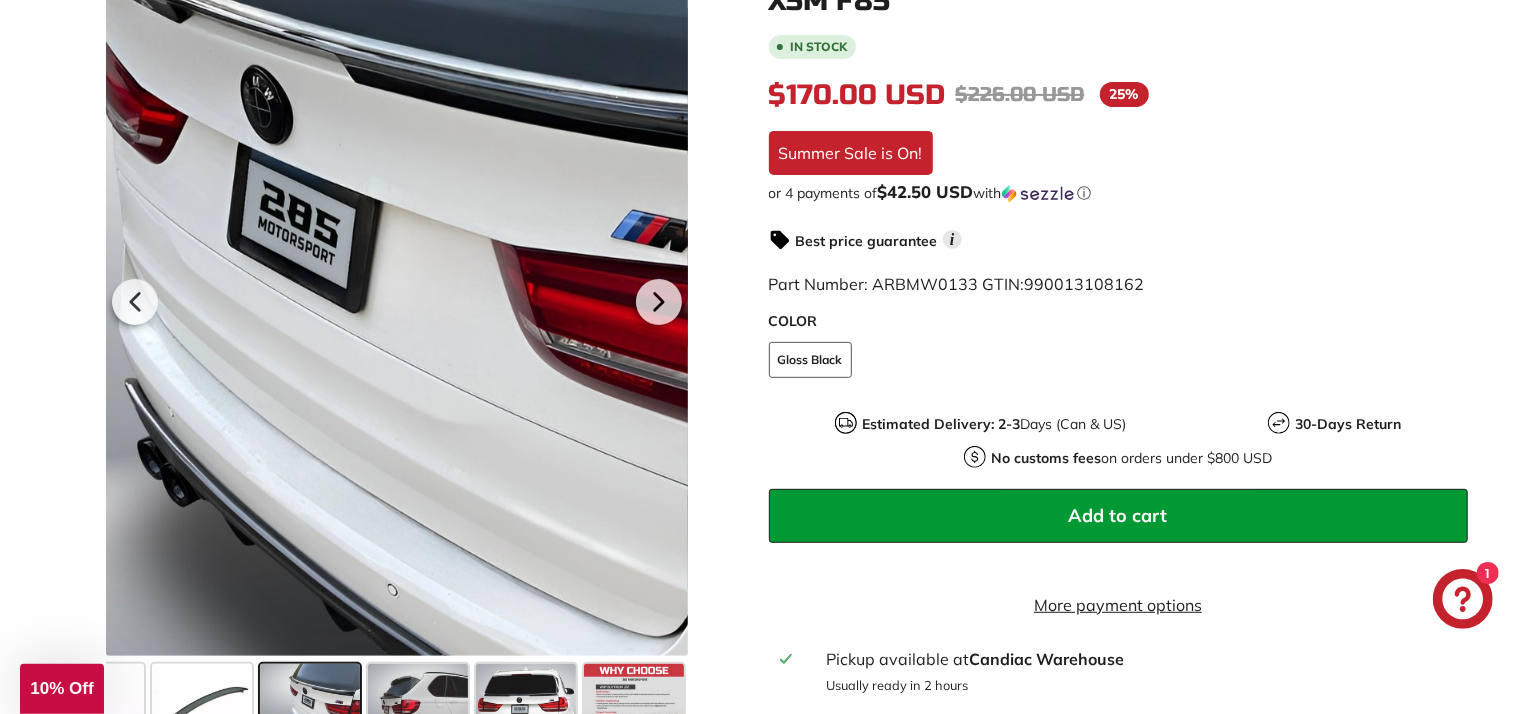 drag, startPoint x: 490, startPoint y: 118, endPoint x: 475, endPoint y: 139, distance: 25.806976 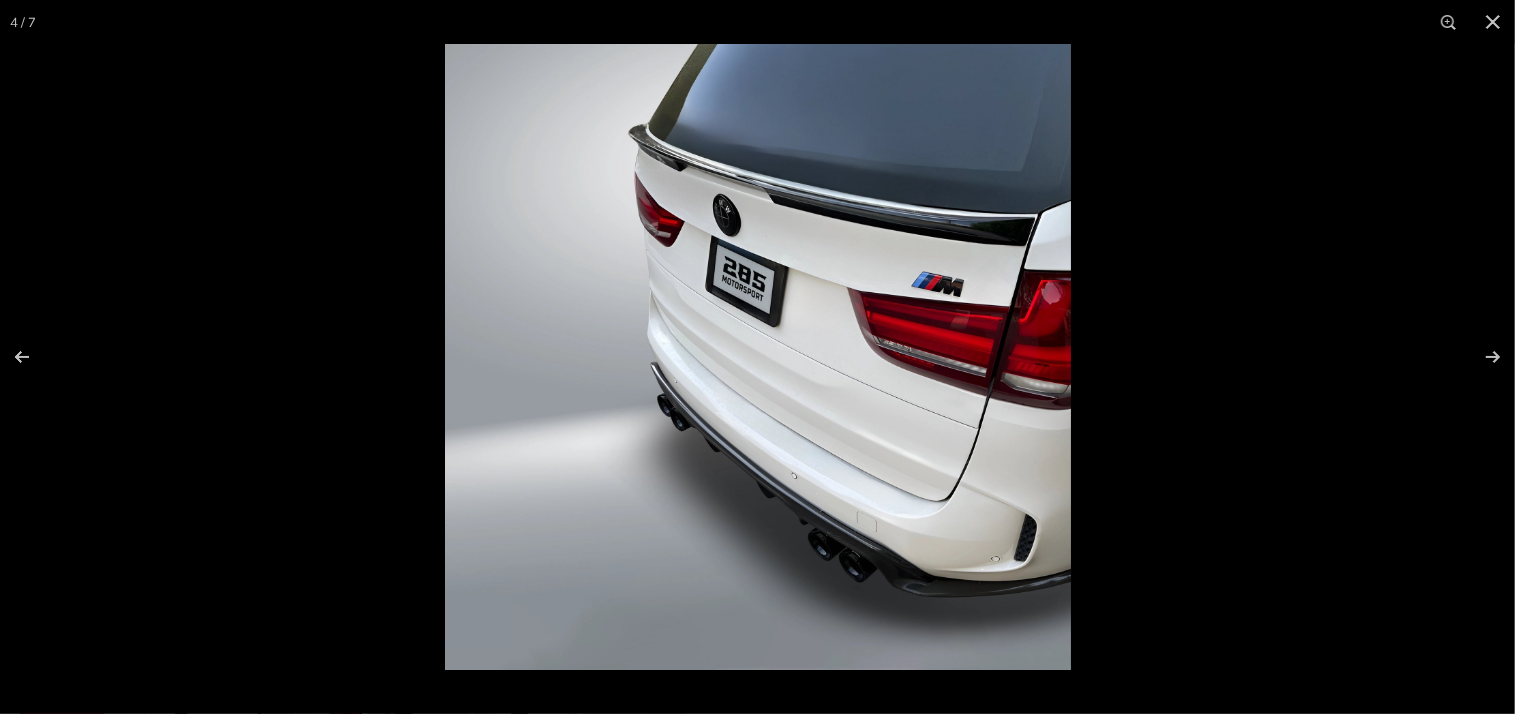 click at bounding box center [758, 357] 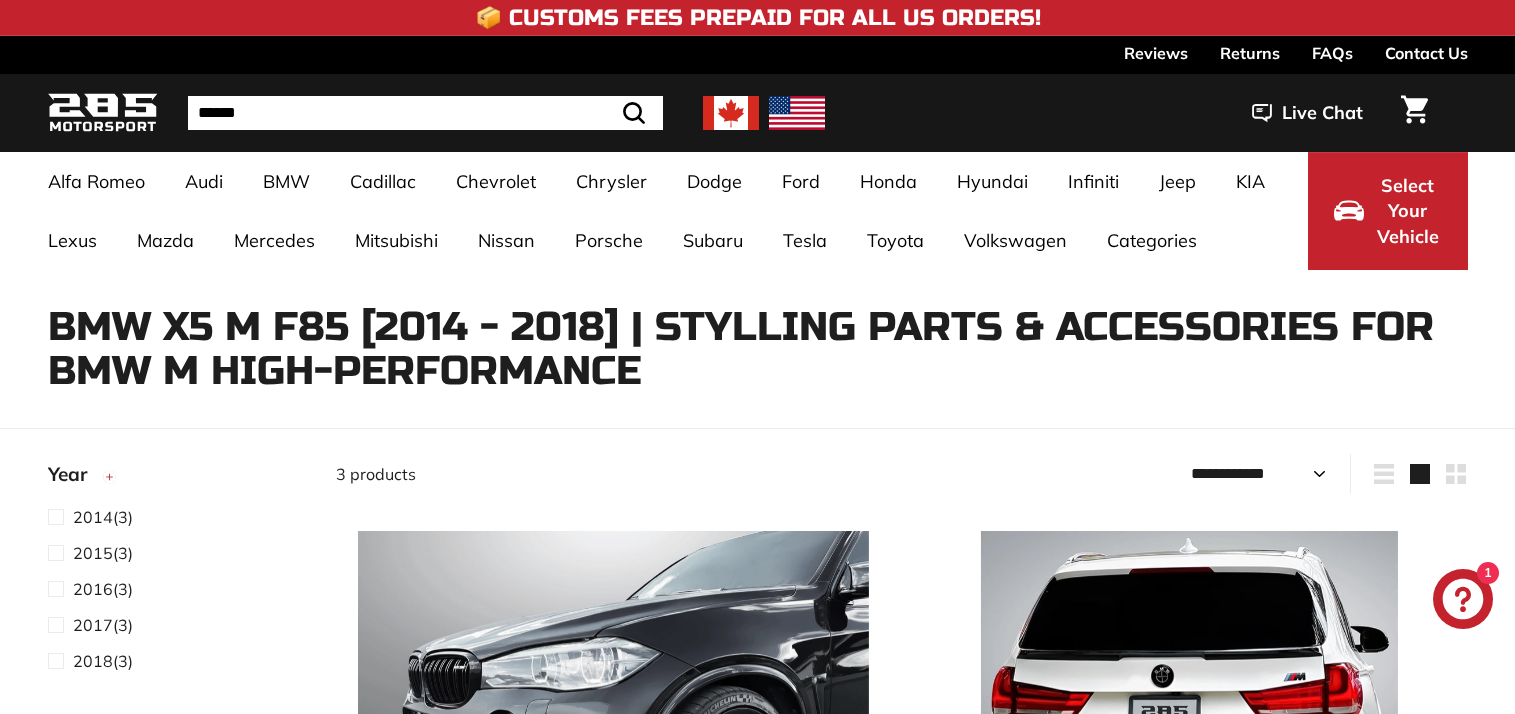 select on "**********" 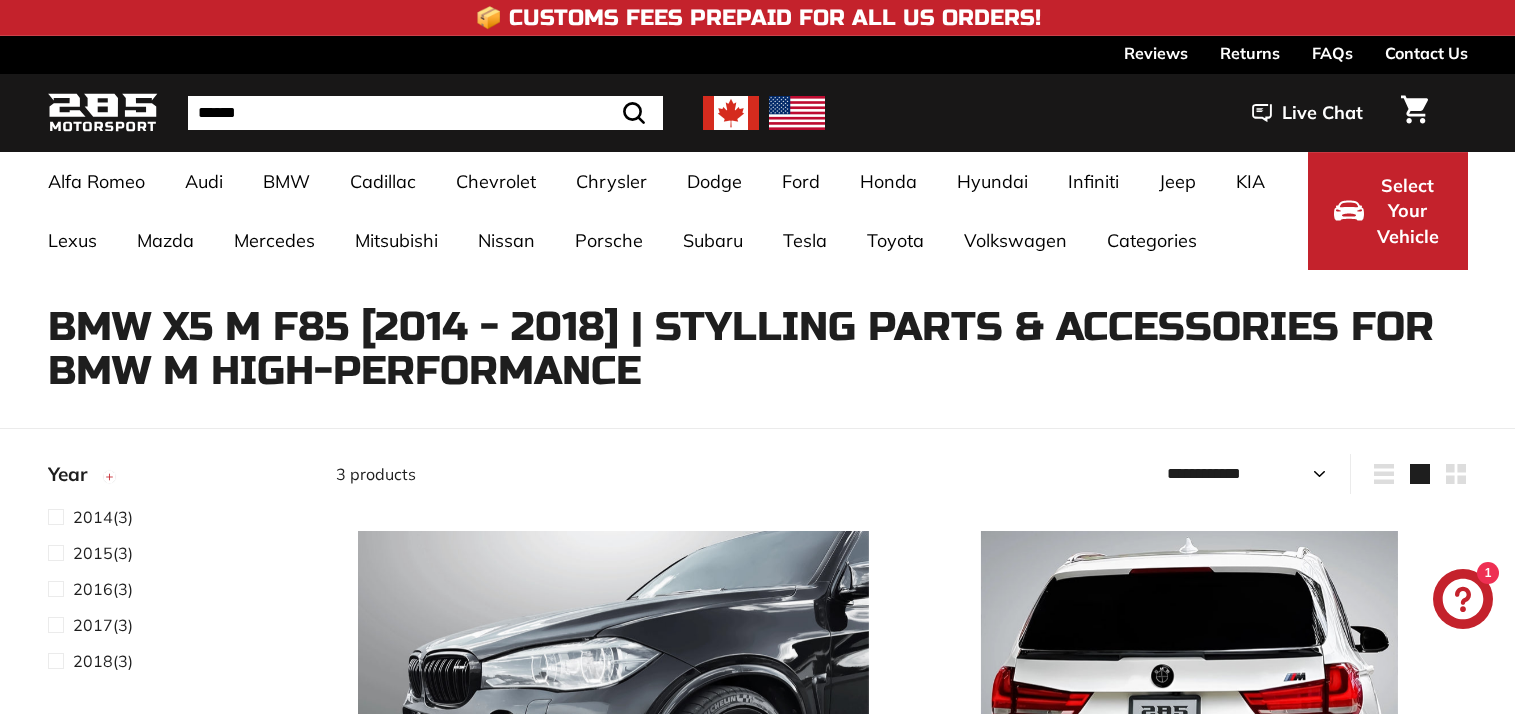 scroll, scrollTop: 0, scrollLeft: 0, axis: both 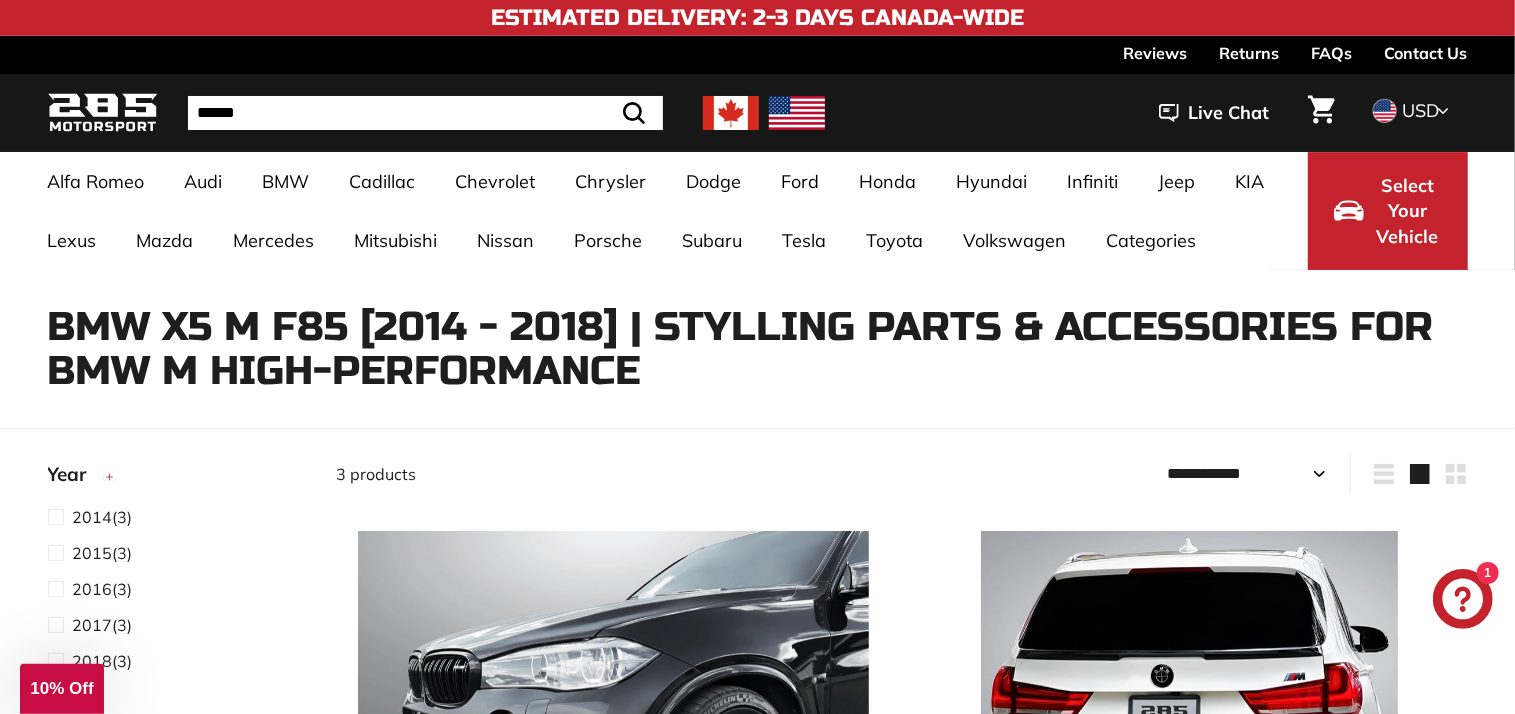 click on "BMW X5 M F85  [2014 - 2018] | Stylling parts & accessories for BMW M High-Performance
3 products
Sort
Featured
Best selling
Alphabetically, A-Z
Alphabetically, Z-A
Price, low to high
Price, high to low
Date, old to new
Date, new to old
Year
2014 2015 2016 2017" at bounding box center (757, 1204) 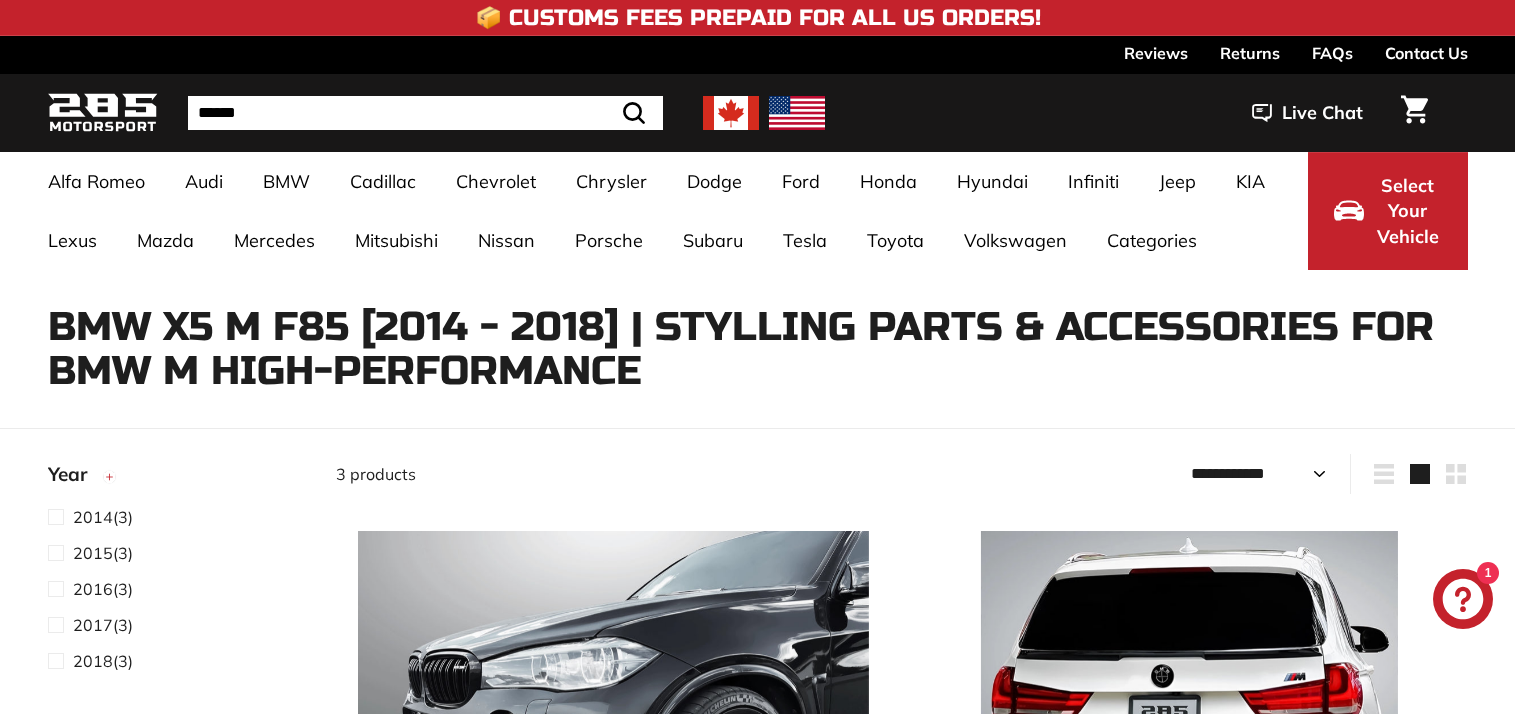 select on "**********" 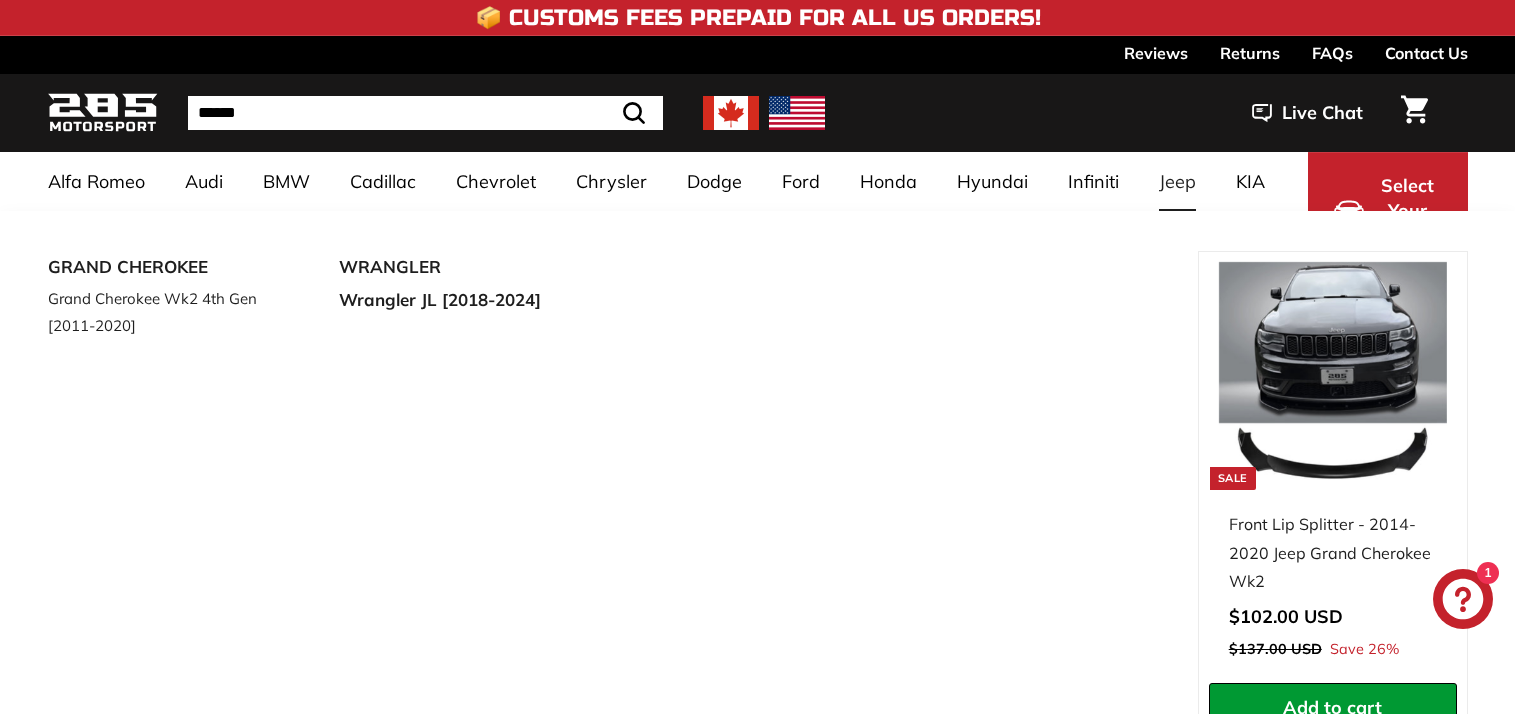 scroll, scrollTop: 0, scrollLeft: 0, axis: both 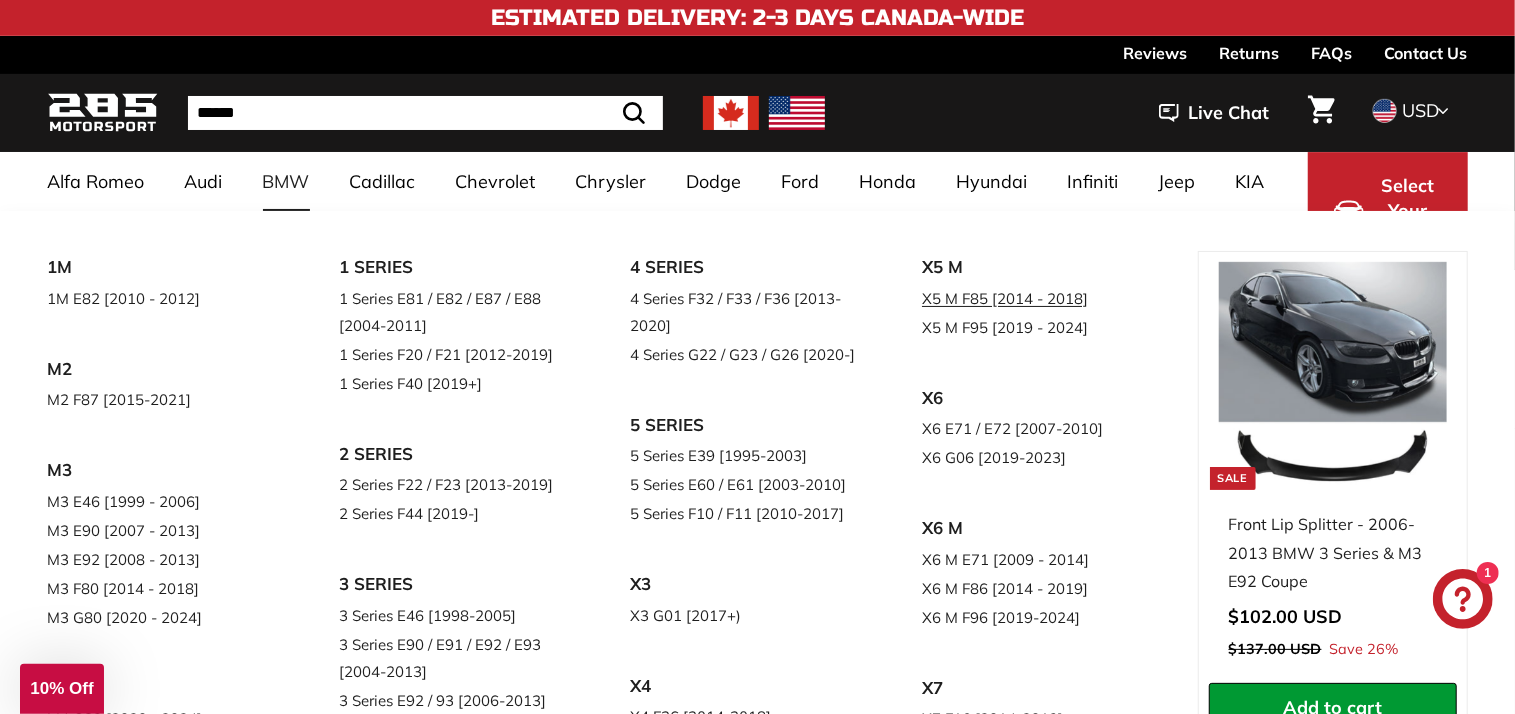 click on "X5 M F85 [2014 - 2018]" at bounding box center [1040, 298] 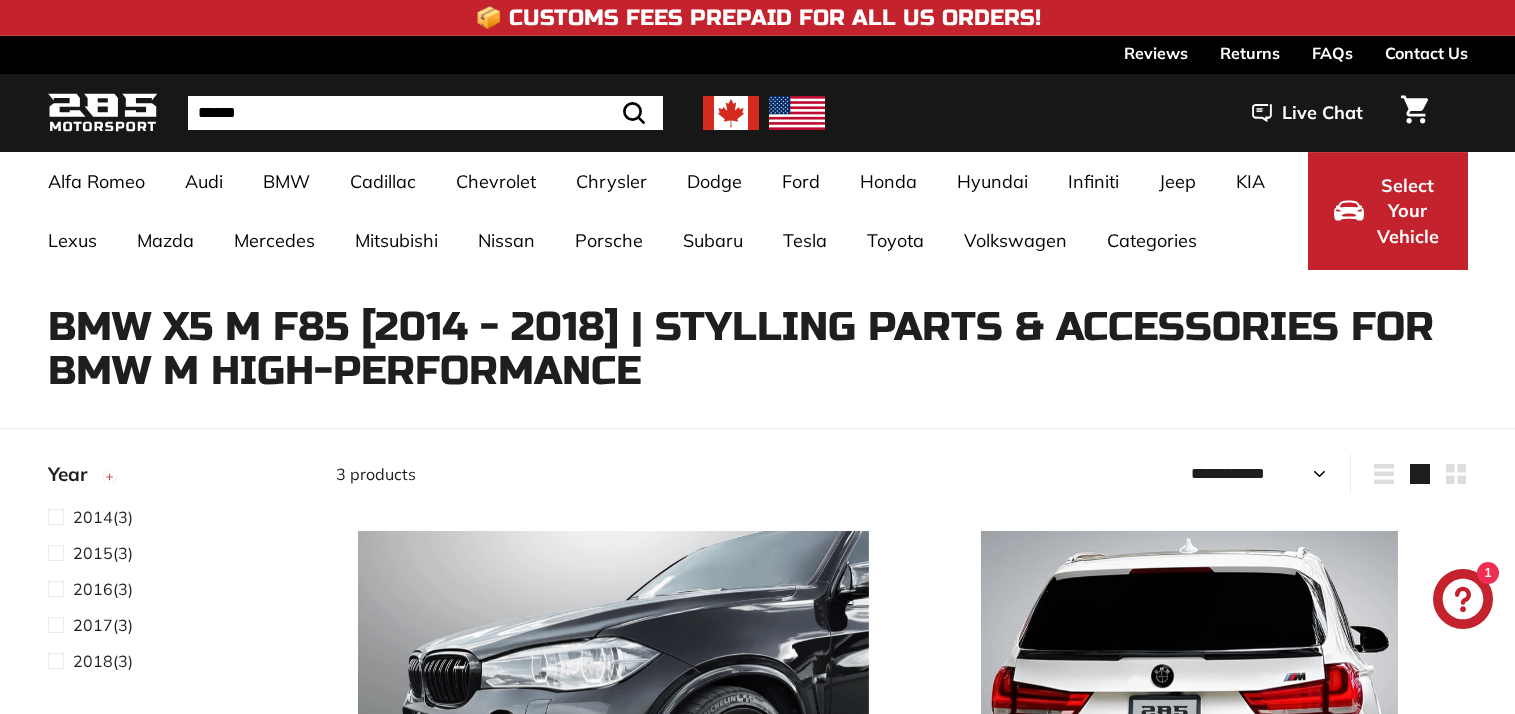 select on "**********" 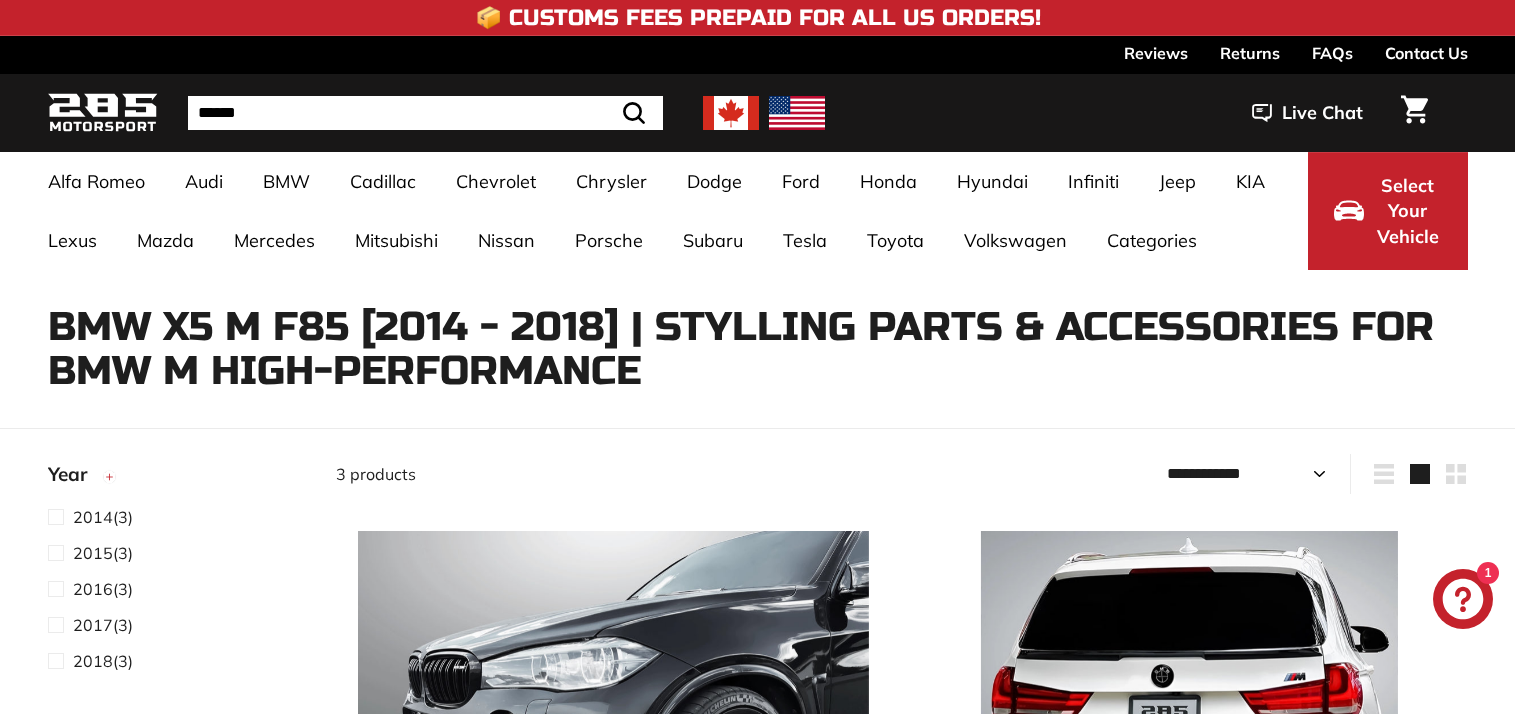 scroll, scrollTop: 0, scrollLeft: 0, axis: both 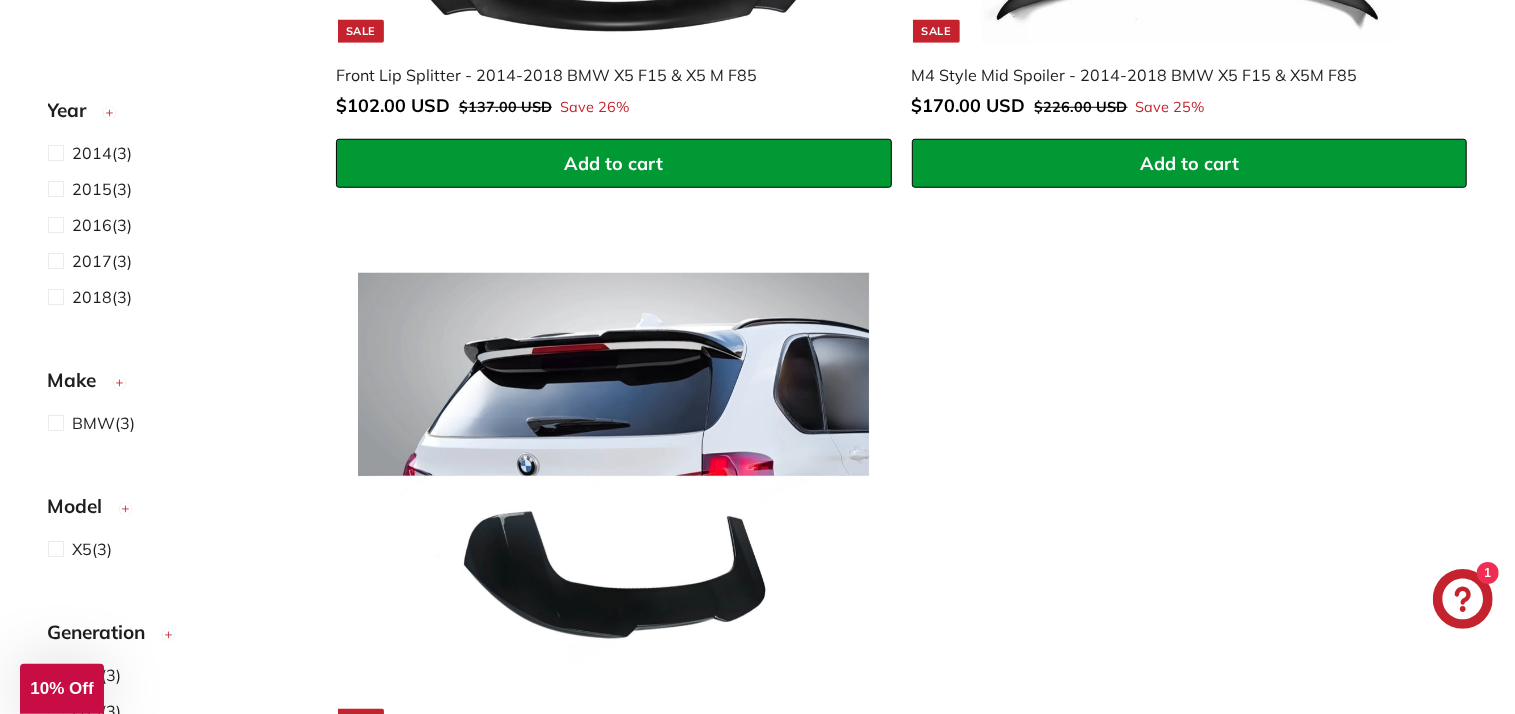 click at bounding box center [613, 475] 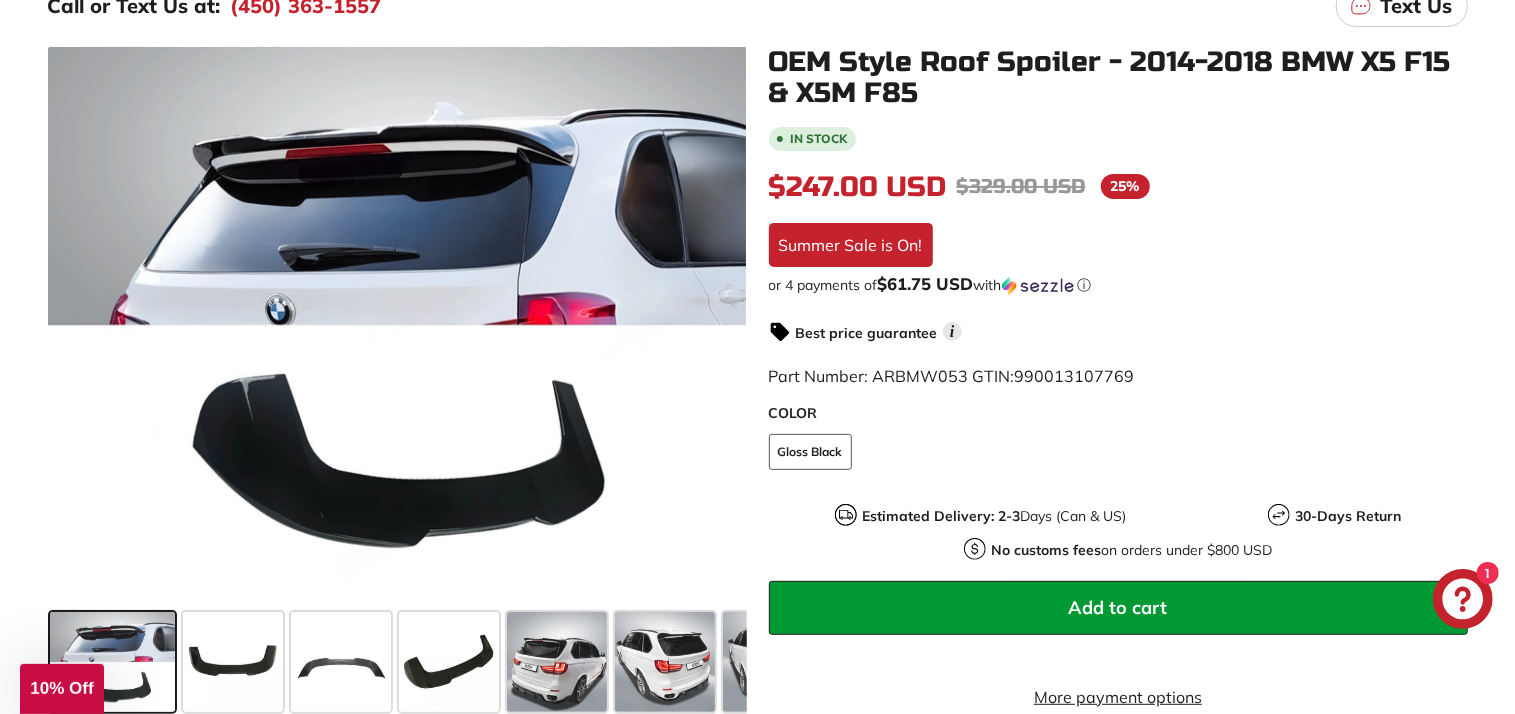 scroll, scrollTop: 390, scrollLeft: 0, axis: vertical 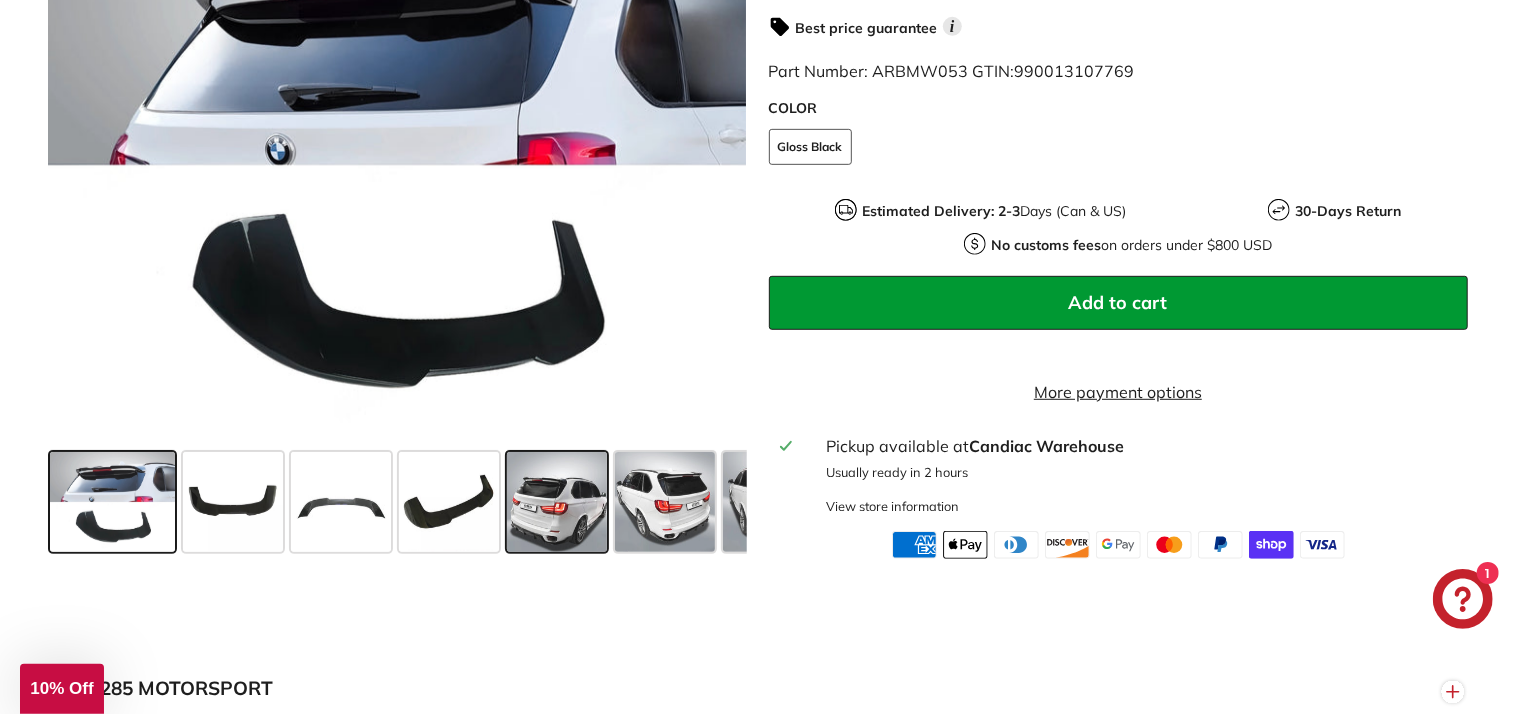 click at bounding box center [557, 501] 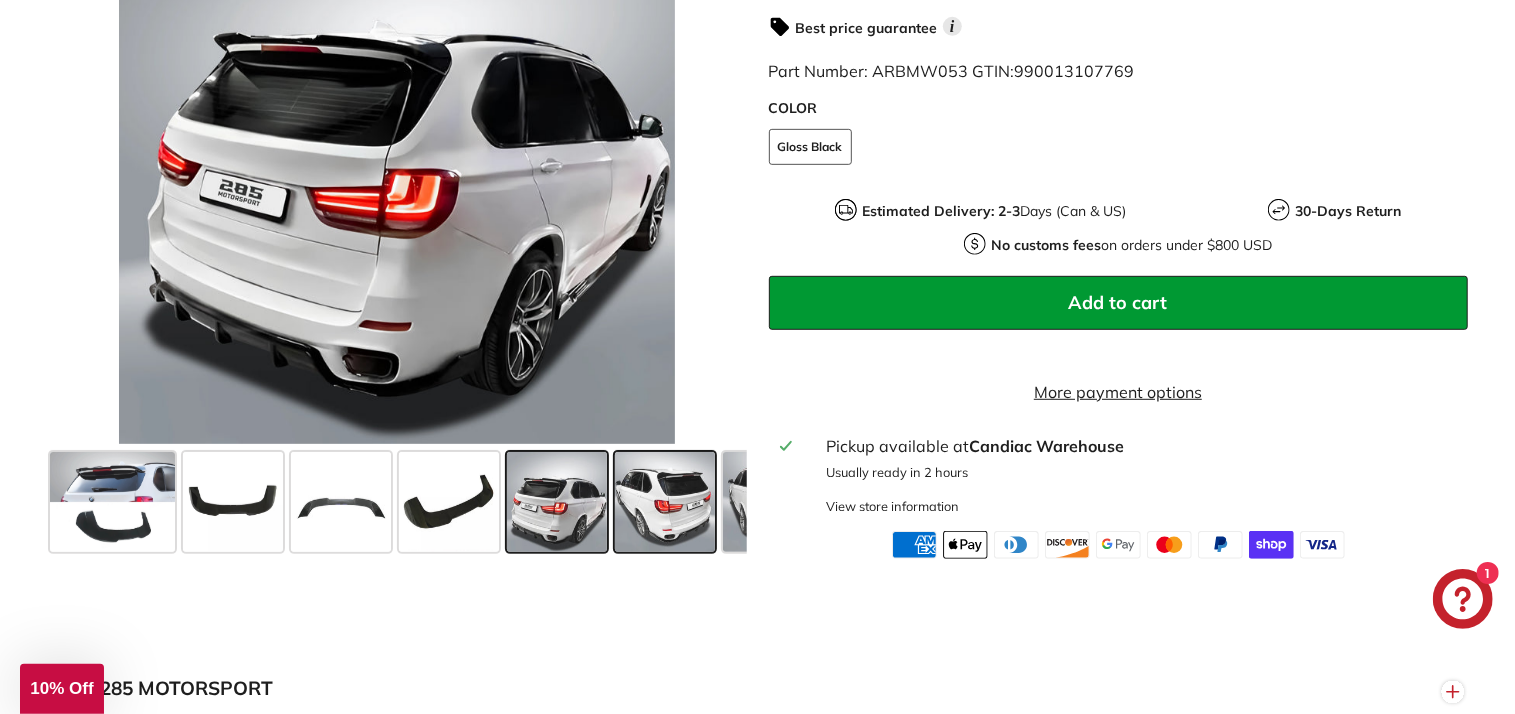 click at bounding box center (665, 501) 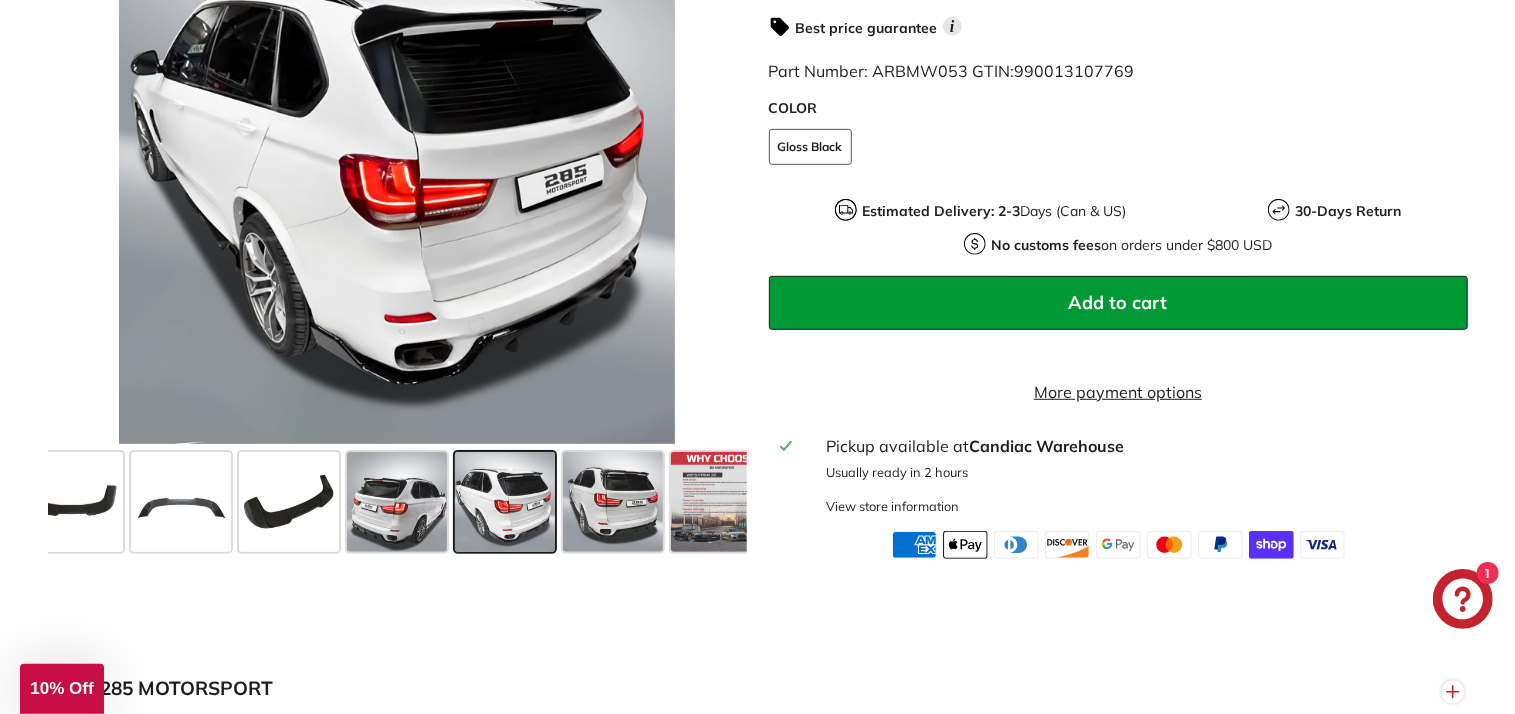 scroll, scrollTop: 0, scrollLeft: 188, axis: horizontal 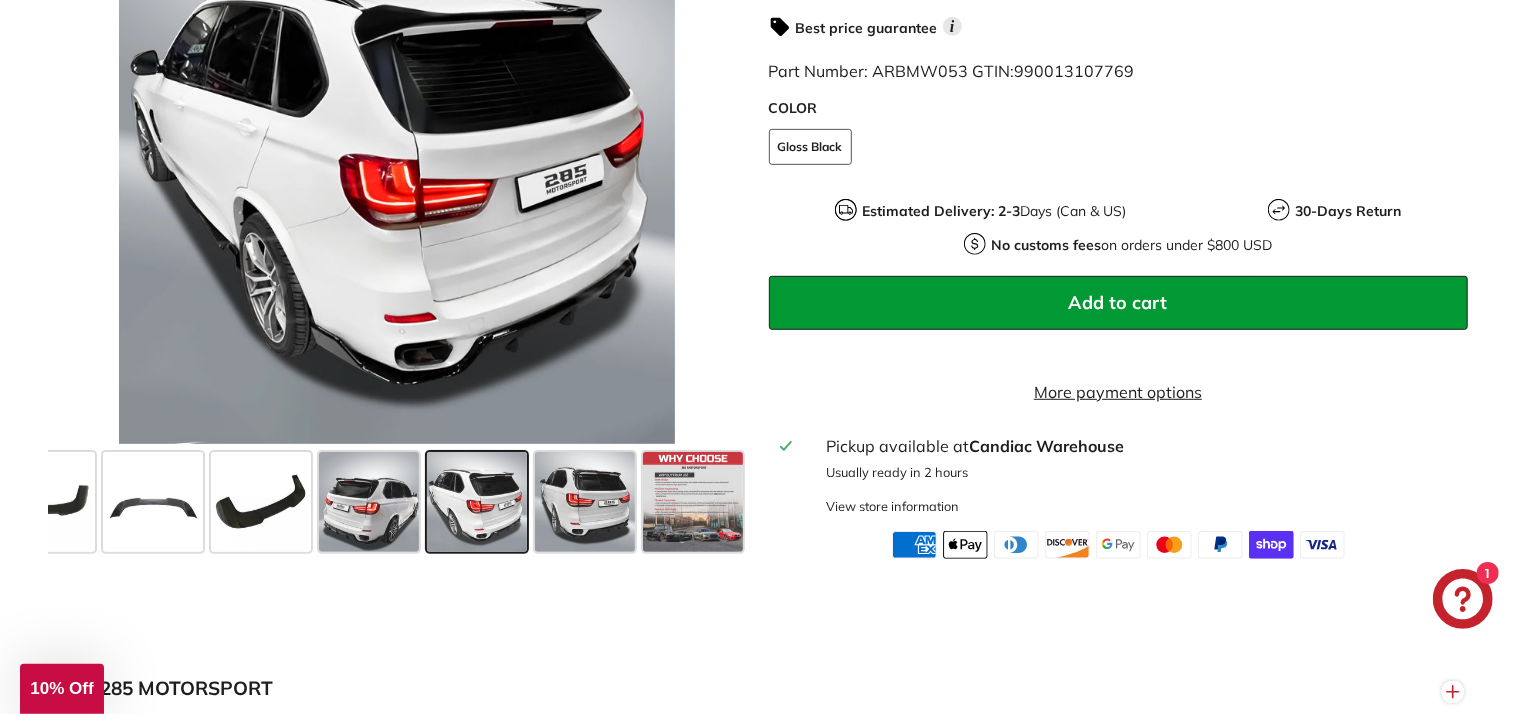 click on "WHY 285 MOTORSPORT
«We bring more to the table than our competitors and we’re committed to addressing any issue they might overlook.»  At 285 Motorsport, we are thrilled to assist you with every step of your vehicle’s transformation into a head-turning, sporty masterpiece. Find out now why savvy enthusiasts and passionate car lovers turn to us for all their automotive aspirations.TOP 5 REASONS PEOPLE BUY FROM US  Dedicated to excellence in customer service  Unbeatable value for your money  Swift and duty-free shipping  Extensive selection for your favorite makes and models  Premium quality ABS parts built to withstand all weather conditions
Description" at bounding box center [757, 916] 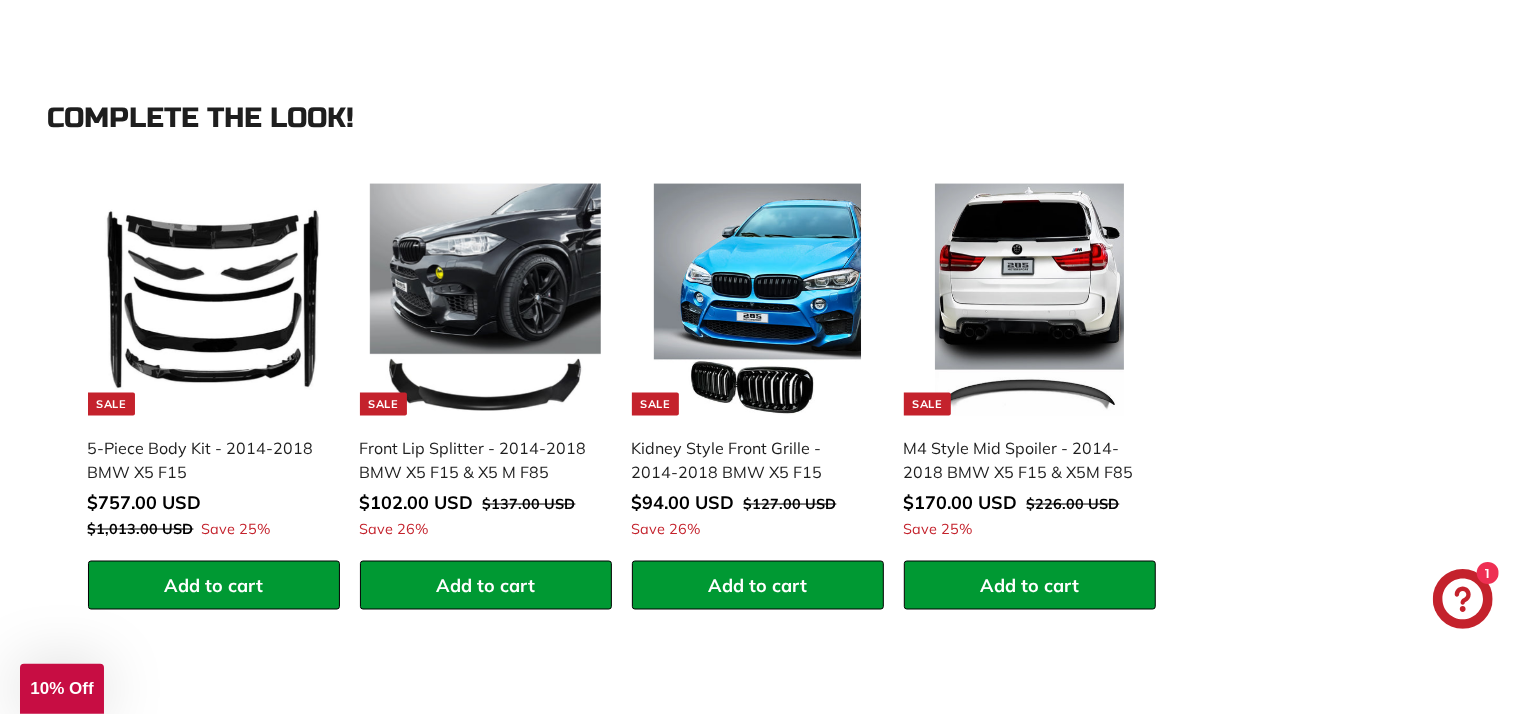 scroll, scrollTop: 1819, scrollLeft: 0, axis: vertical 